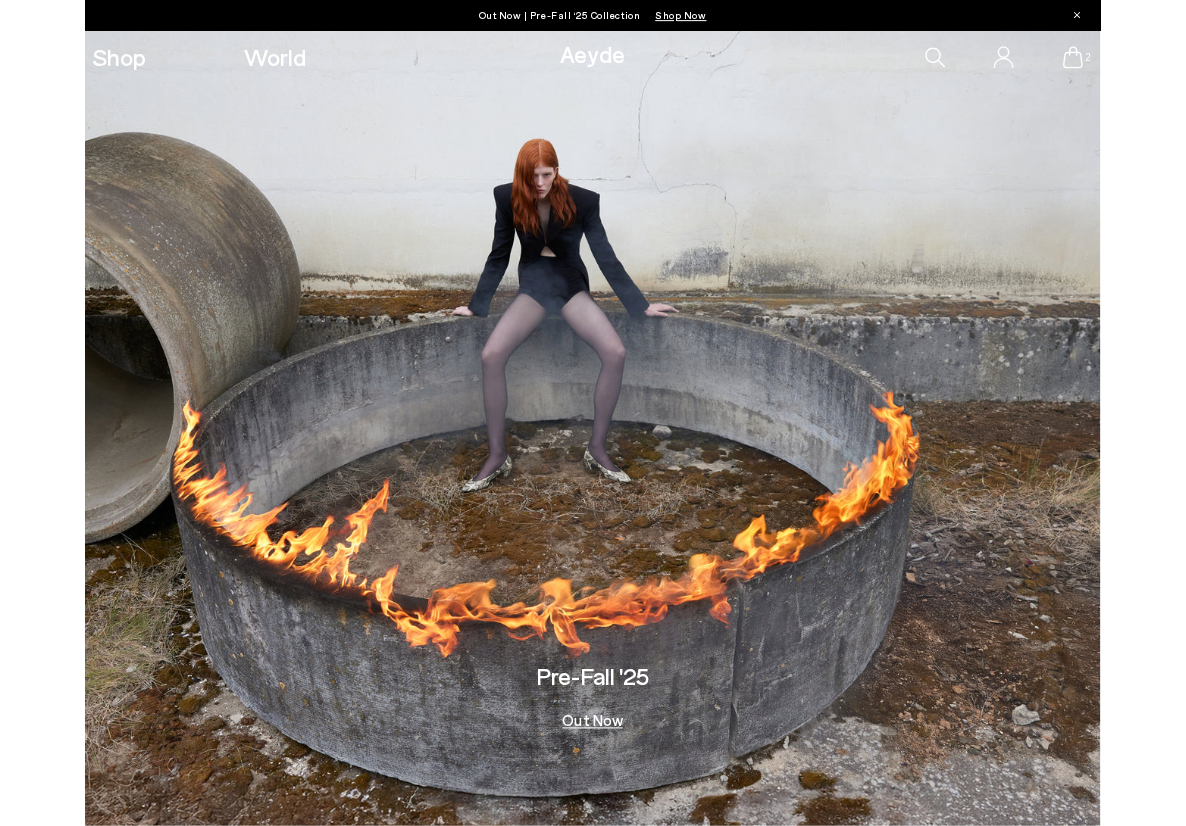 scroll, scrollTop: 0, scrollLeft: 0, axis: both 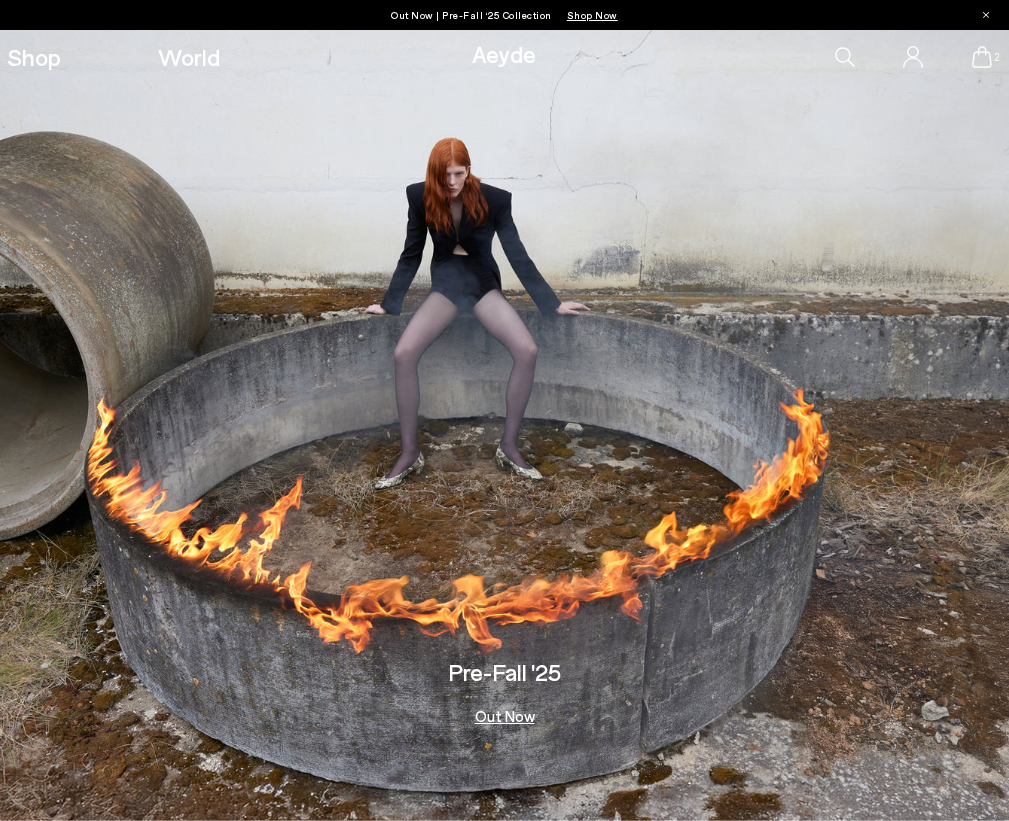 click 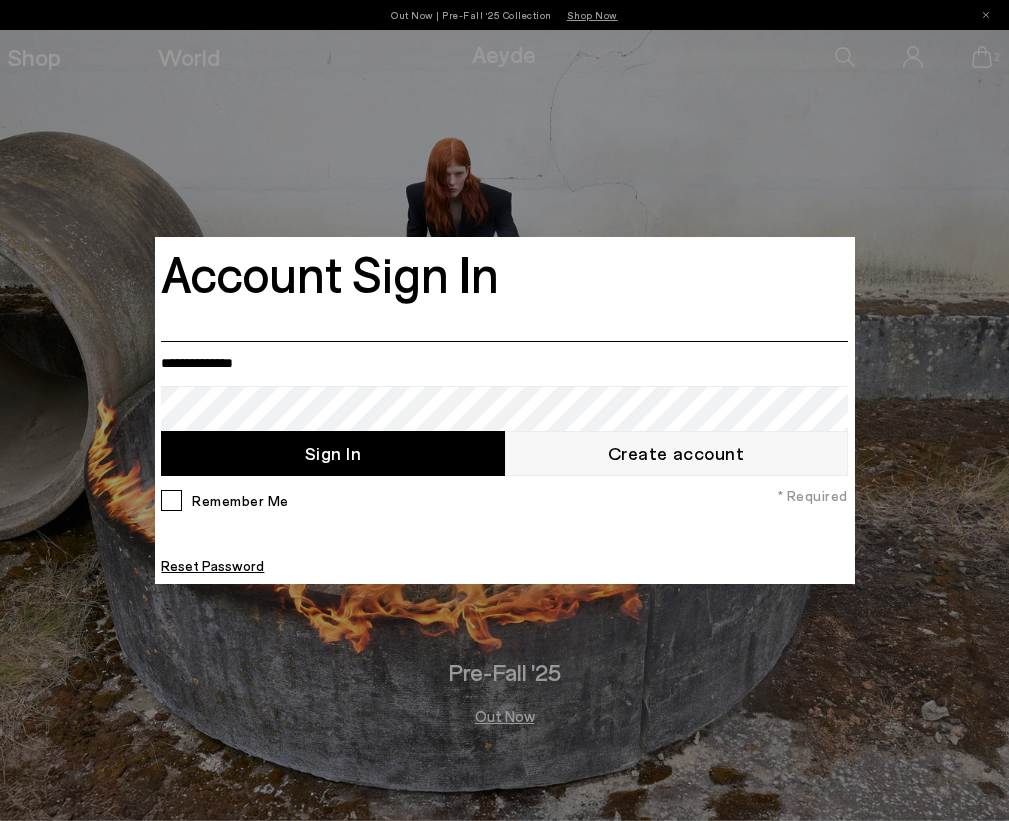 paste on "**********" 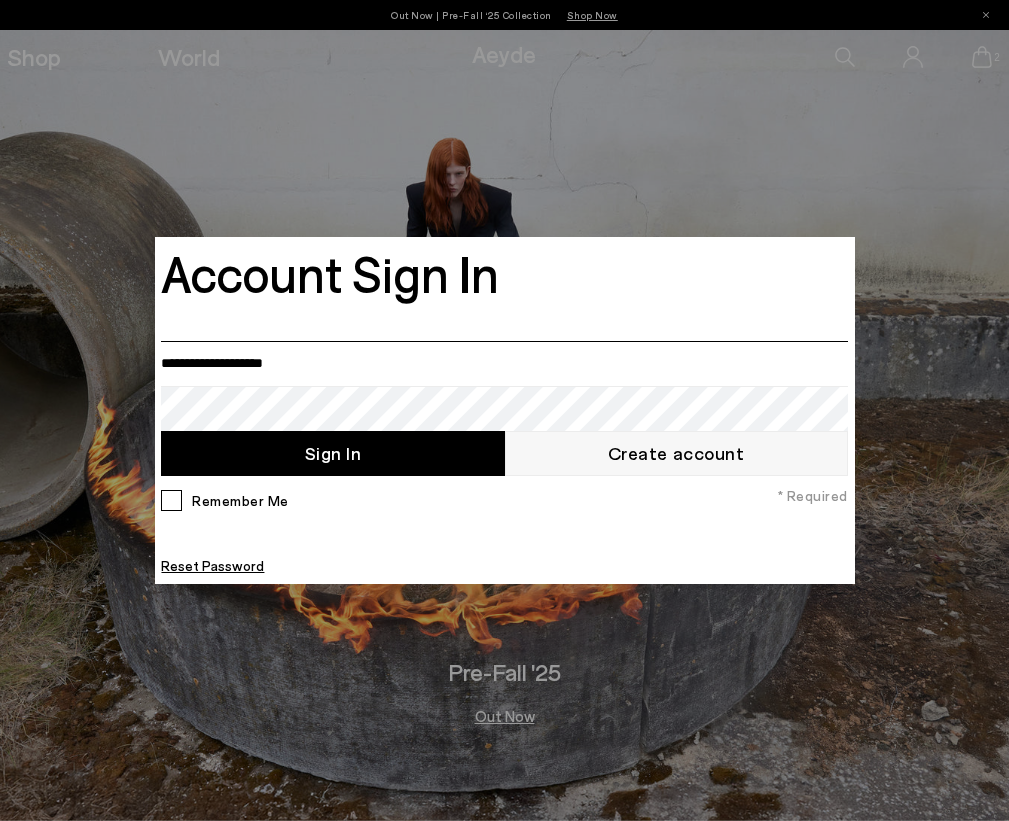 type on "**********" 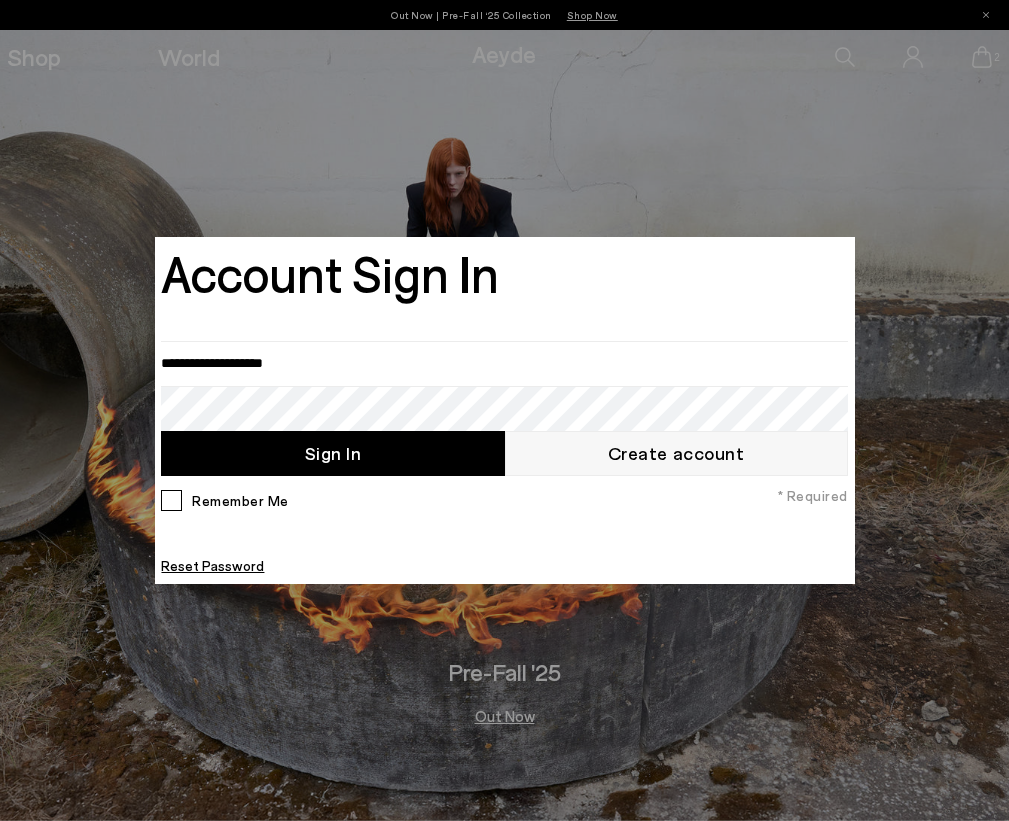 click on "Sign In" at bounding box center (332, 453) 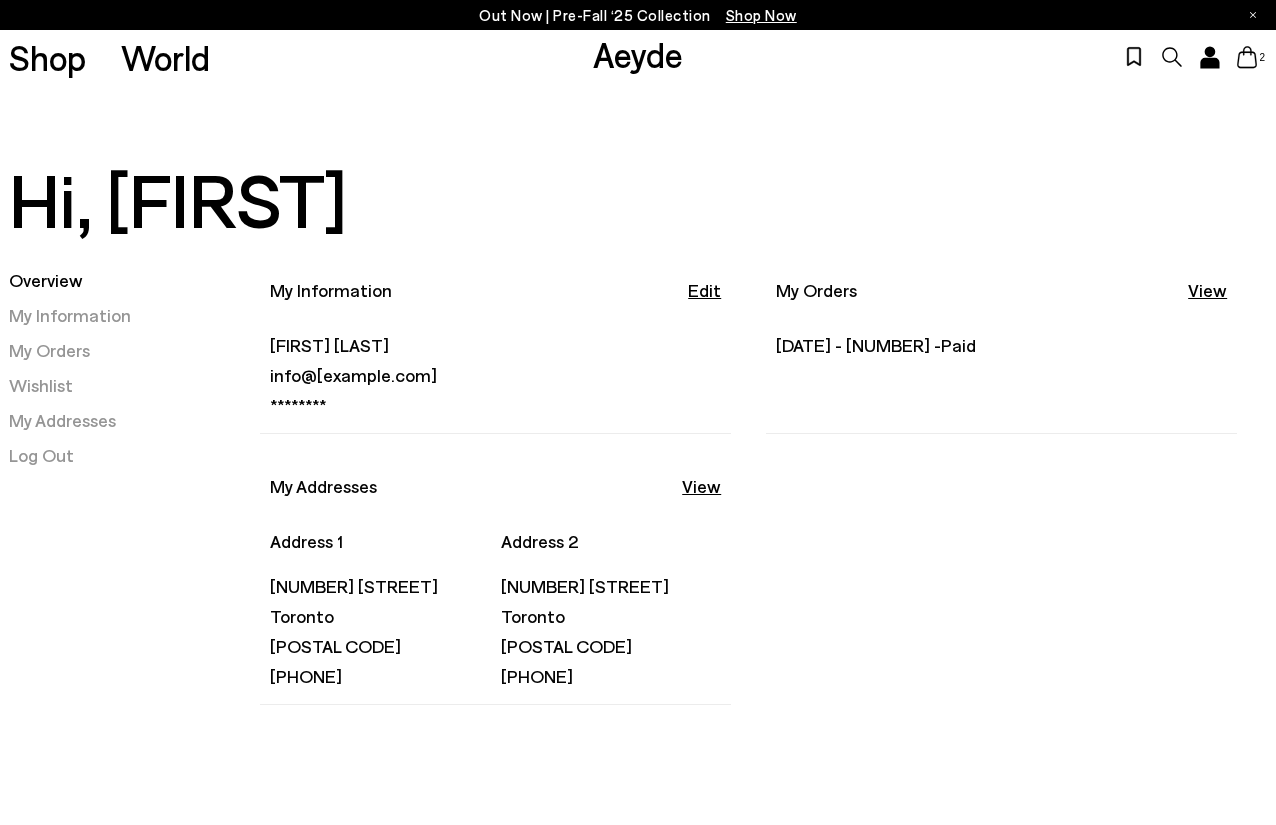 scroll, scrollTop: 0, scrollLeft: 0, axis: both 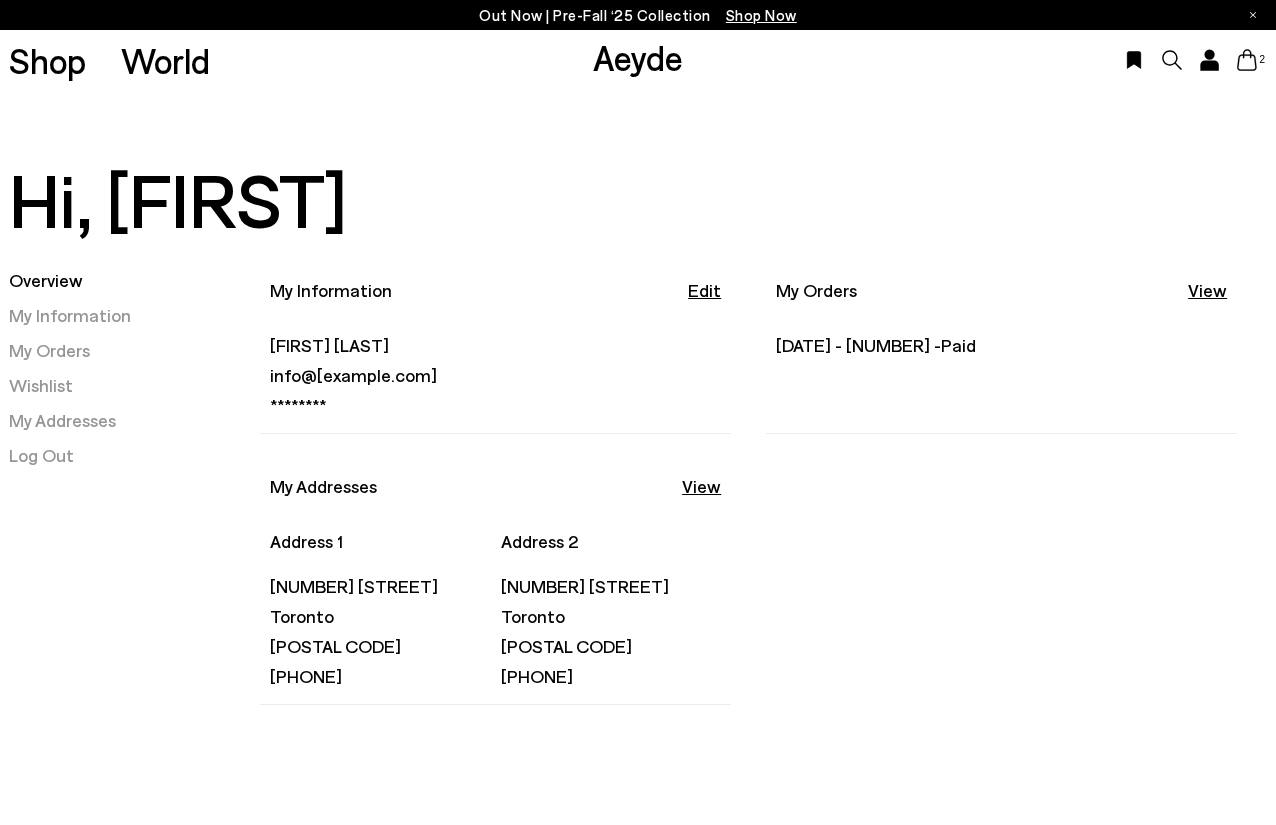 click on "Overview
My Information
My Orders
Wishlist
My Addresses
Log Out" at bounding box center (135, 368) 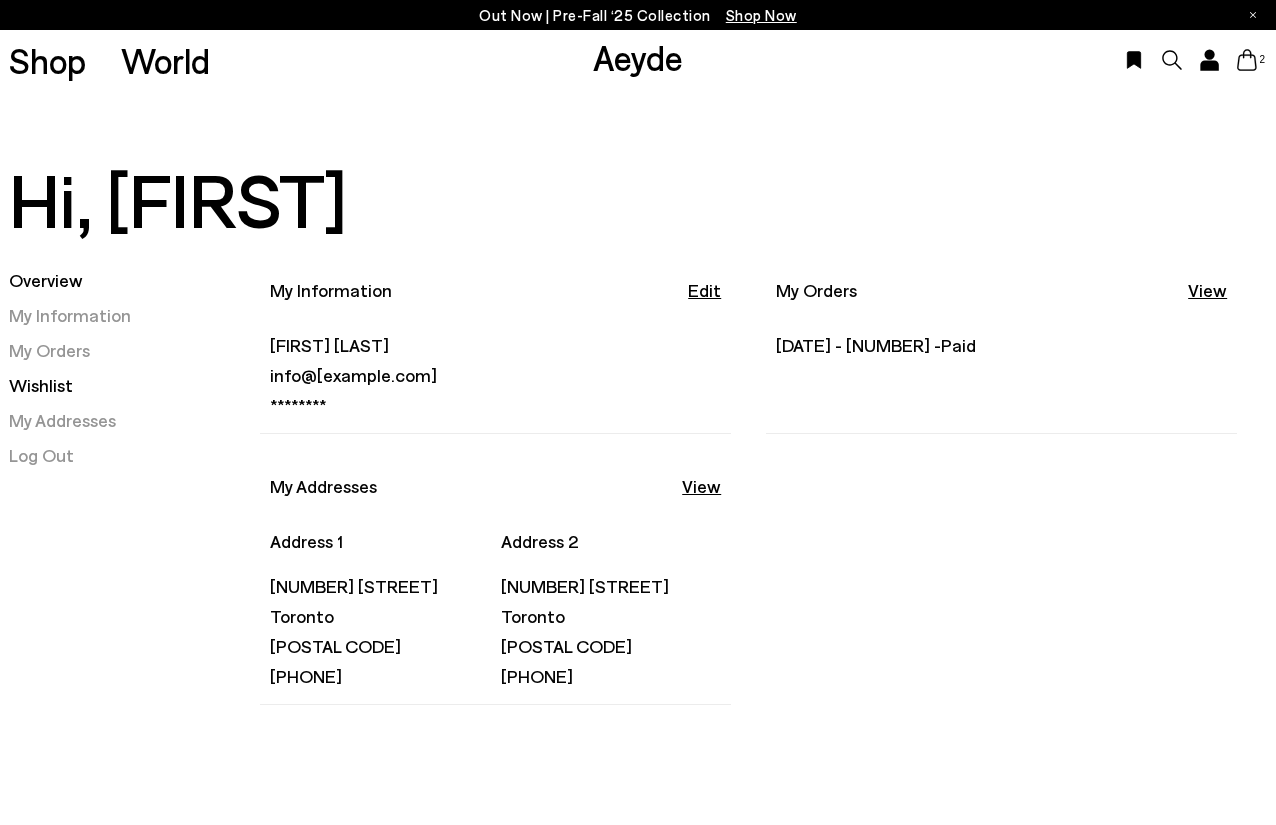 click on "Wishlist" at bounding box center (41, 385) 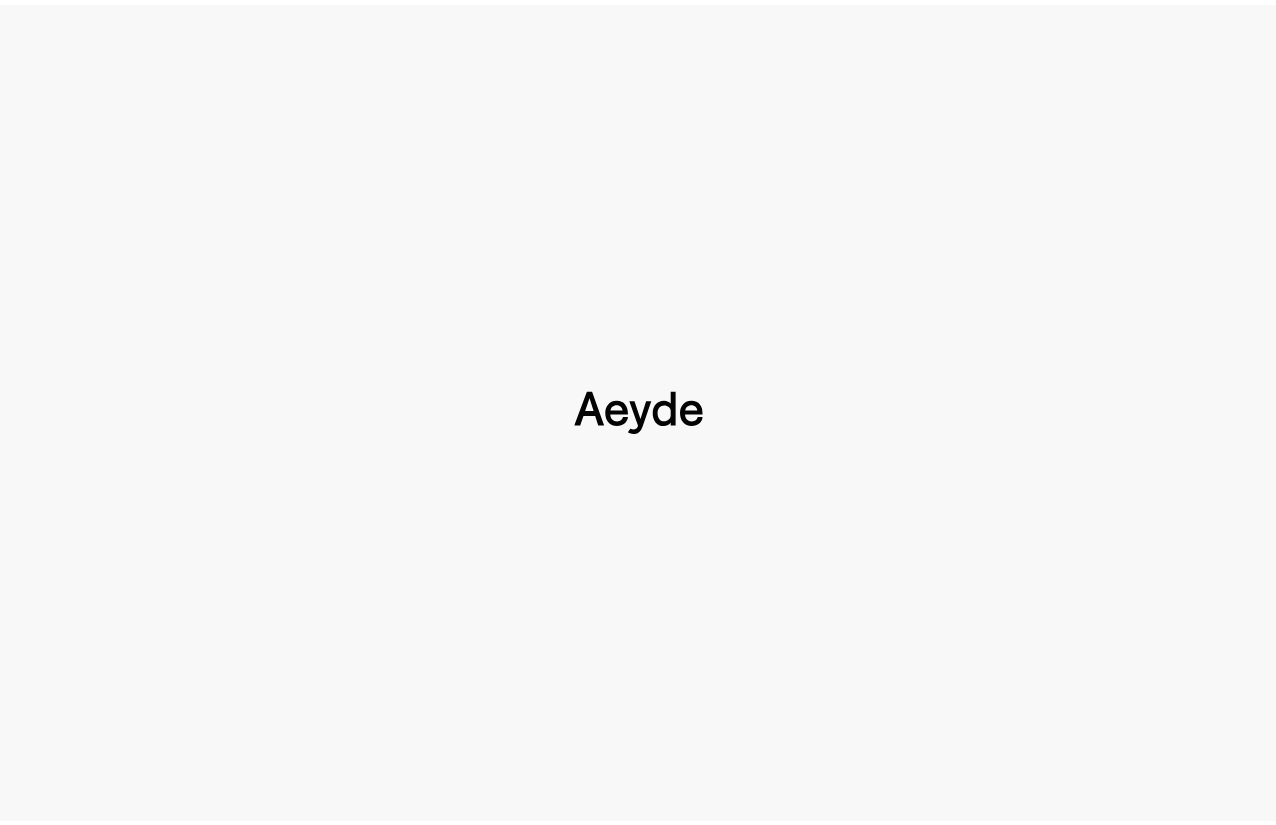 scroll, scrollTop: 0, scrollLeft: 0, axis: both 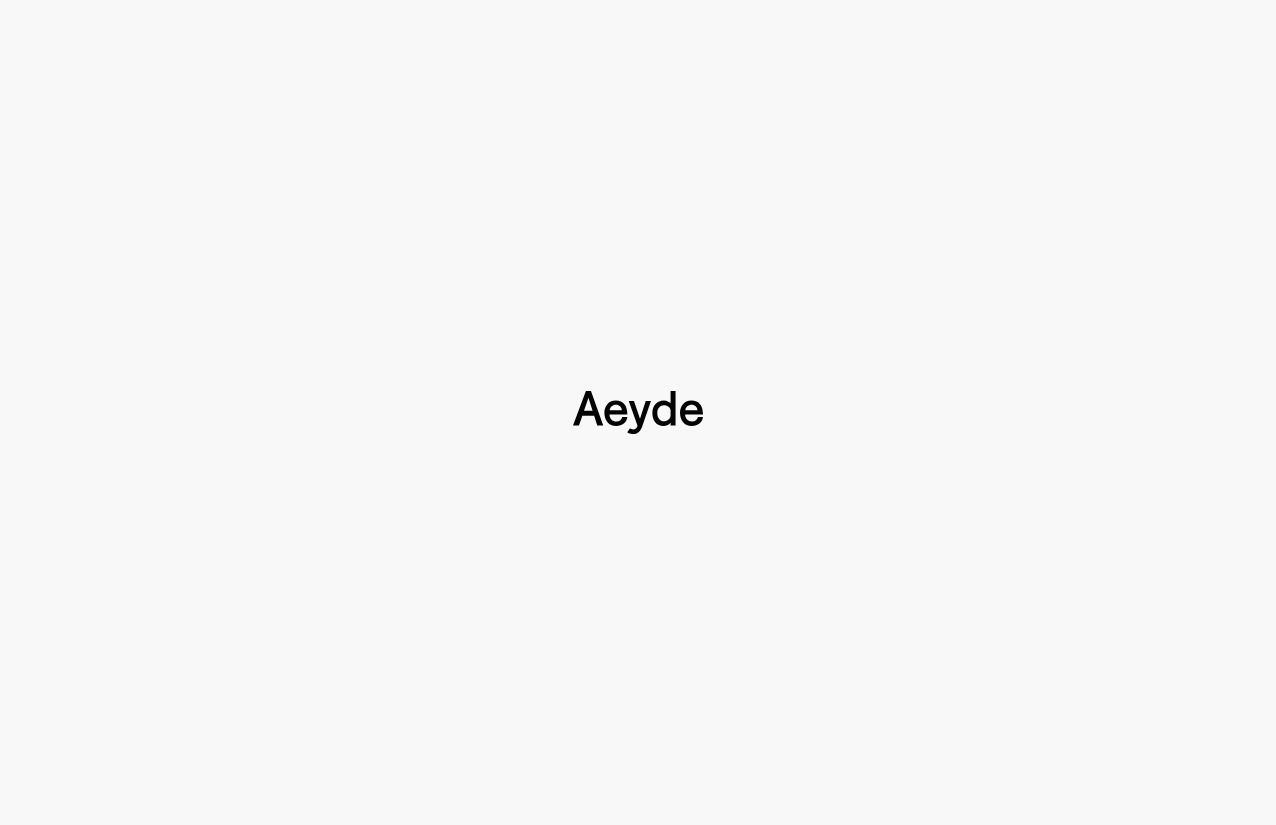 type 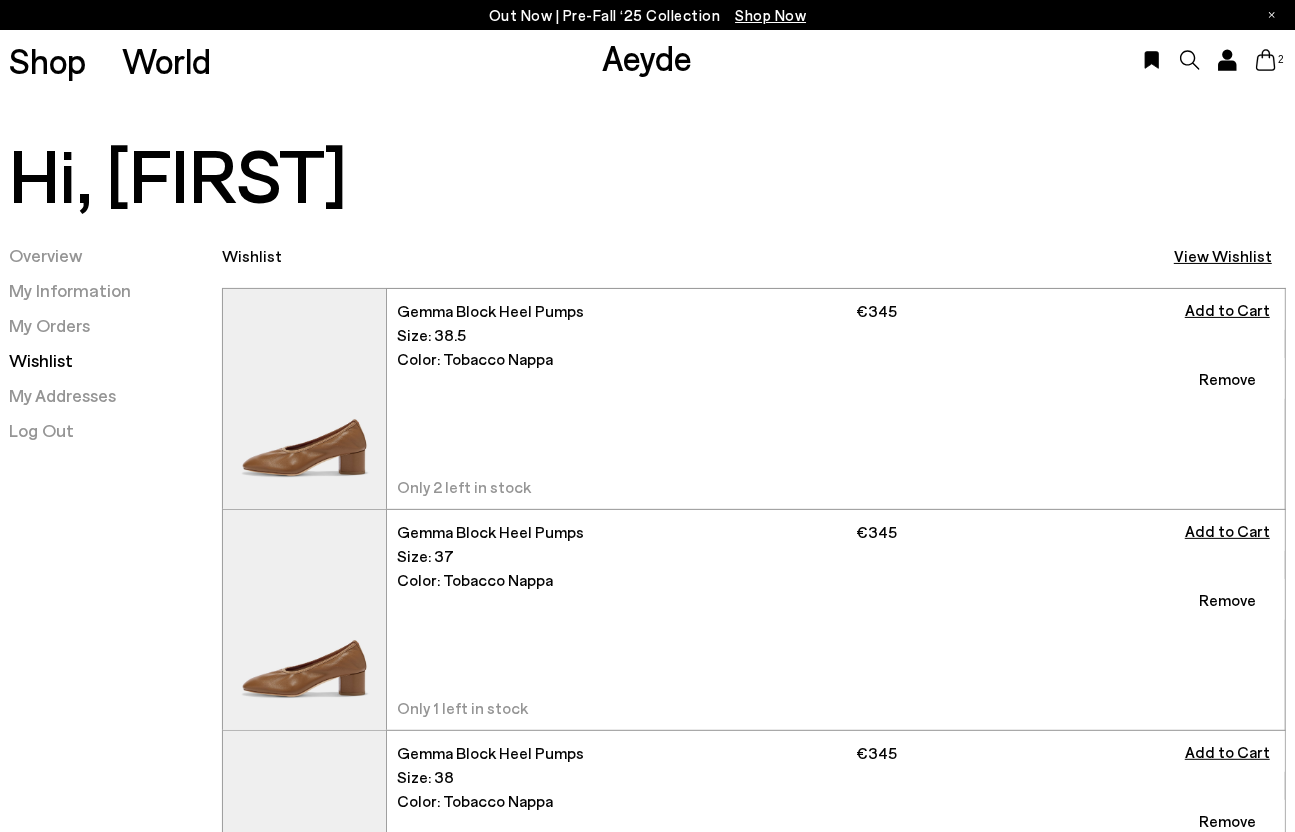 scroll, scrollTop: 28, scrollLeft: 0, axis: vertical 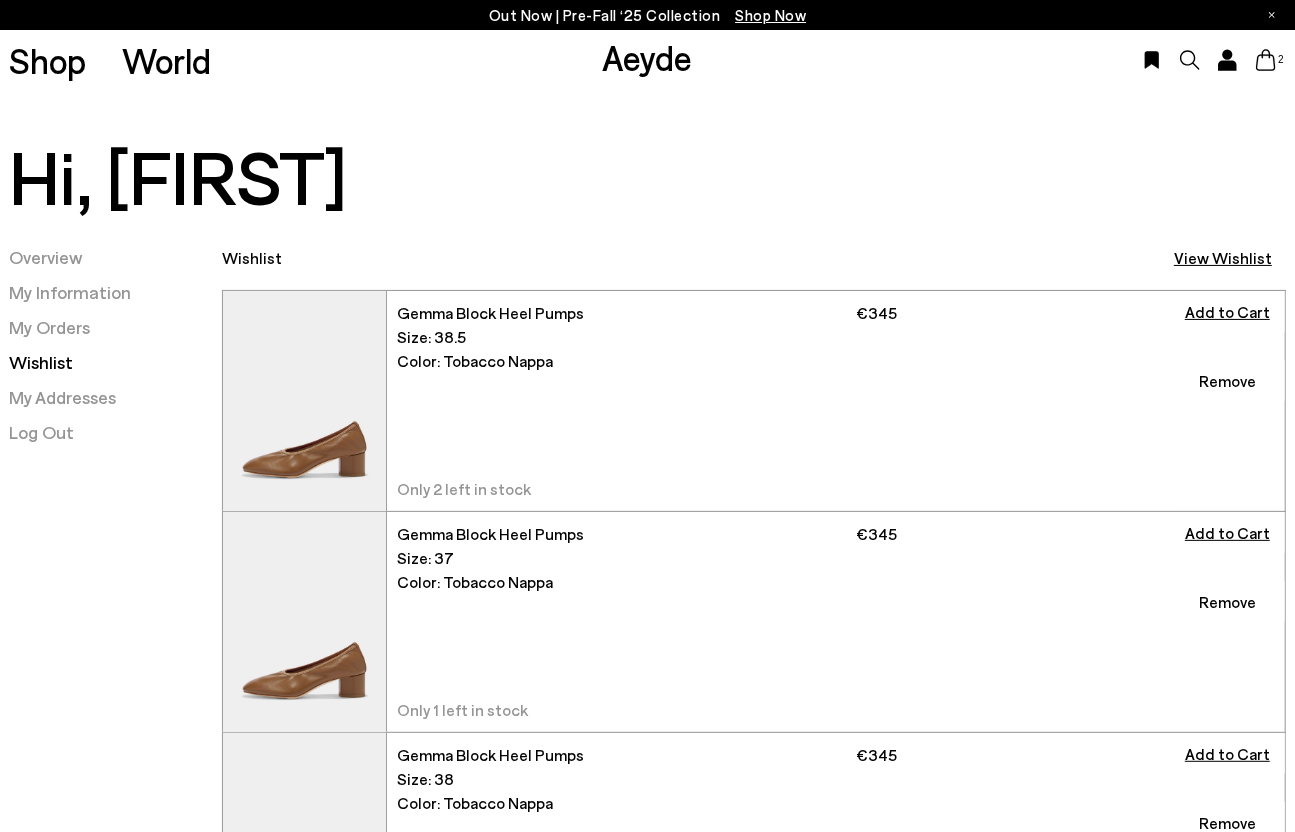 click on "View Wishlist" at bounding box center [1230, 257] 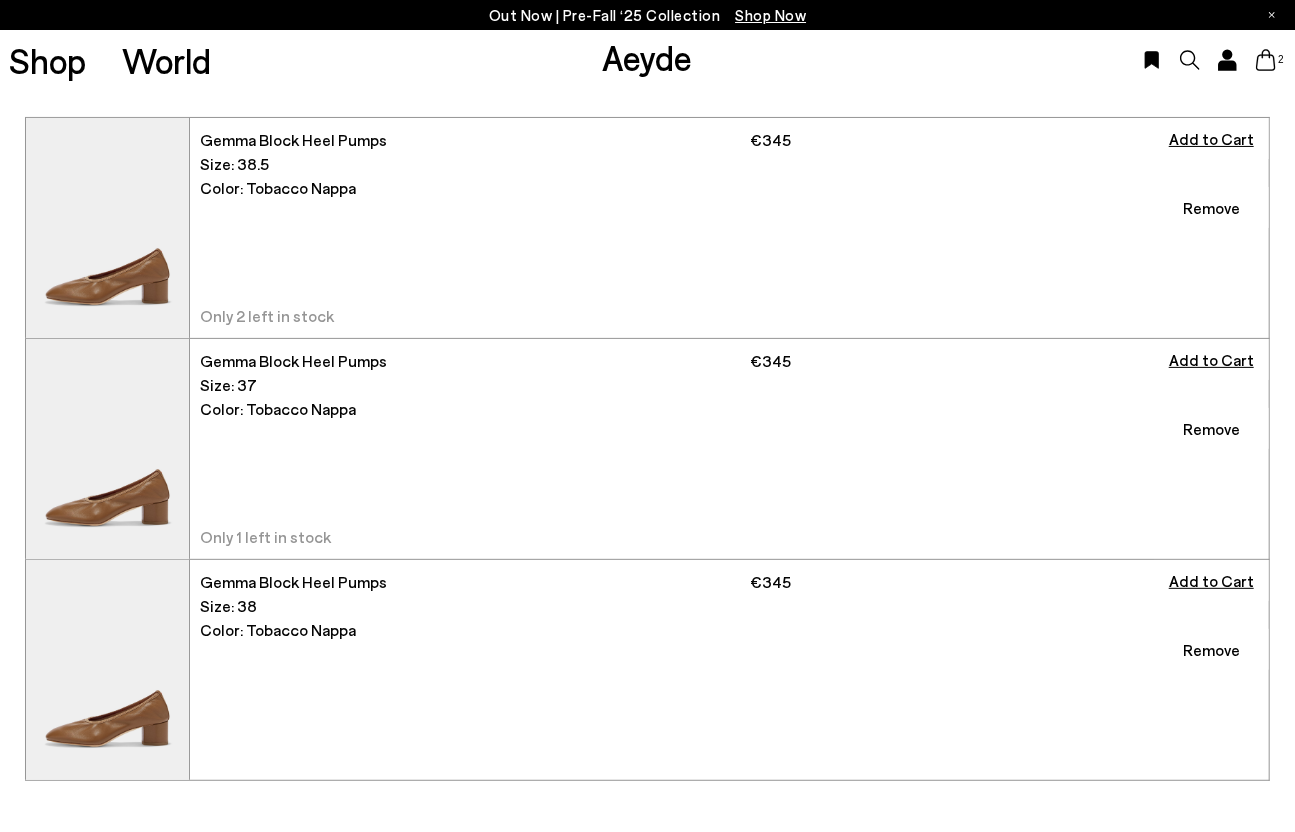 scroll, scrollTop: 0, scrollLeft: 0, axis: both 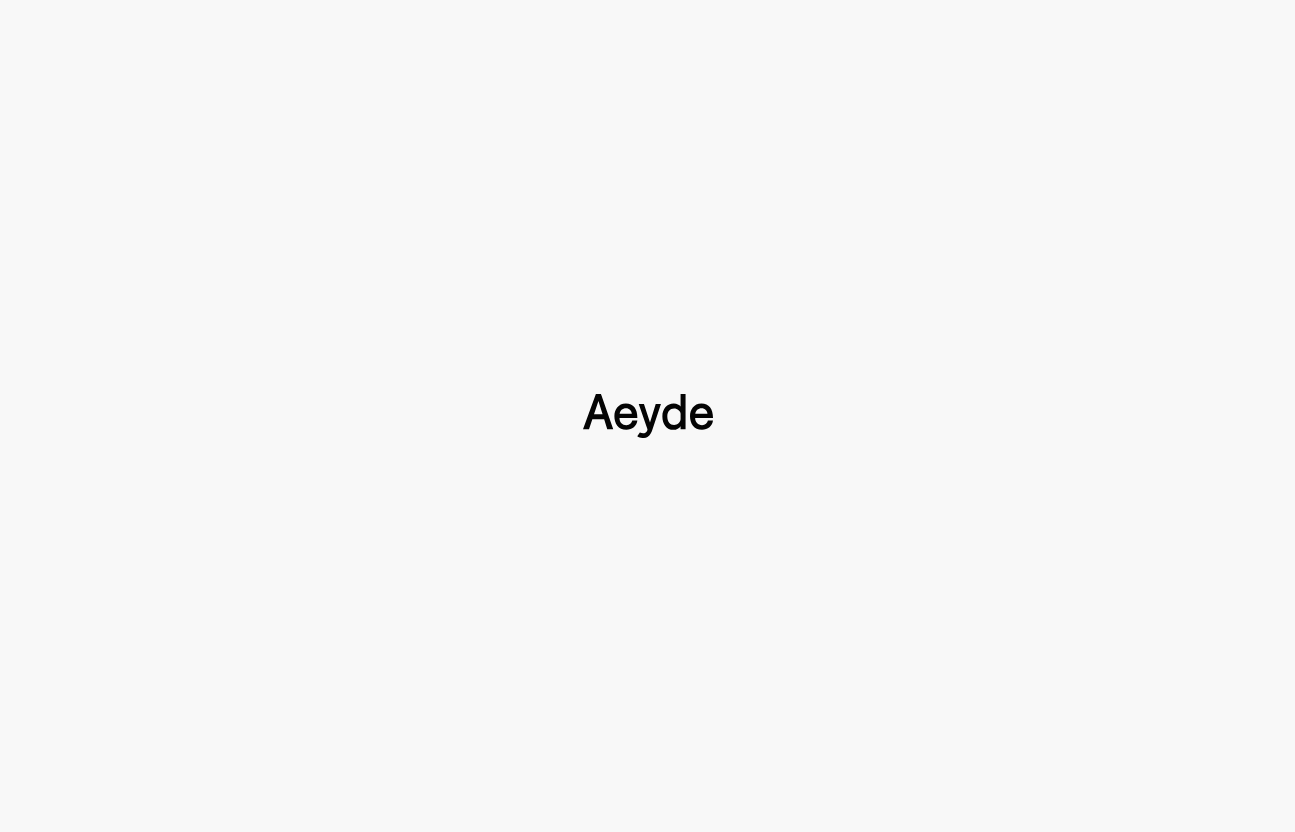 type 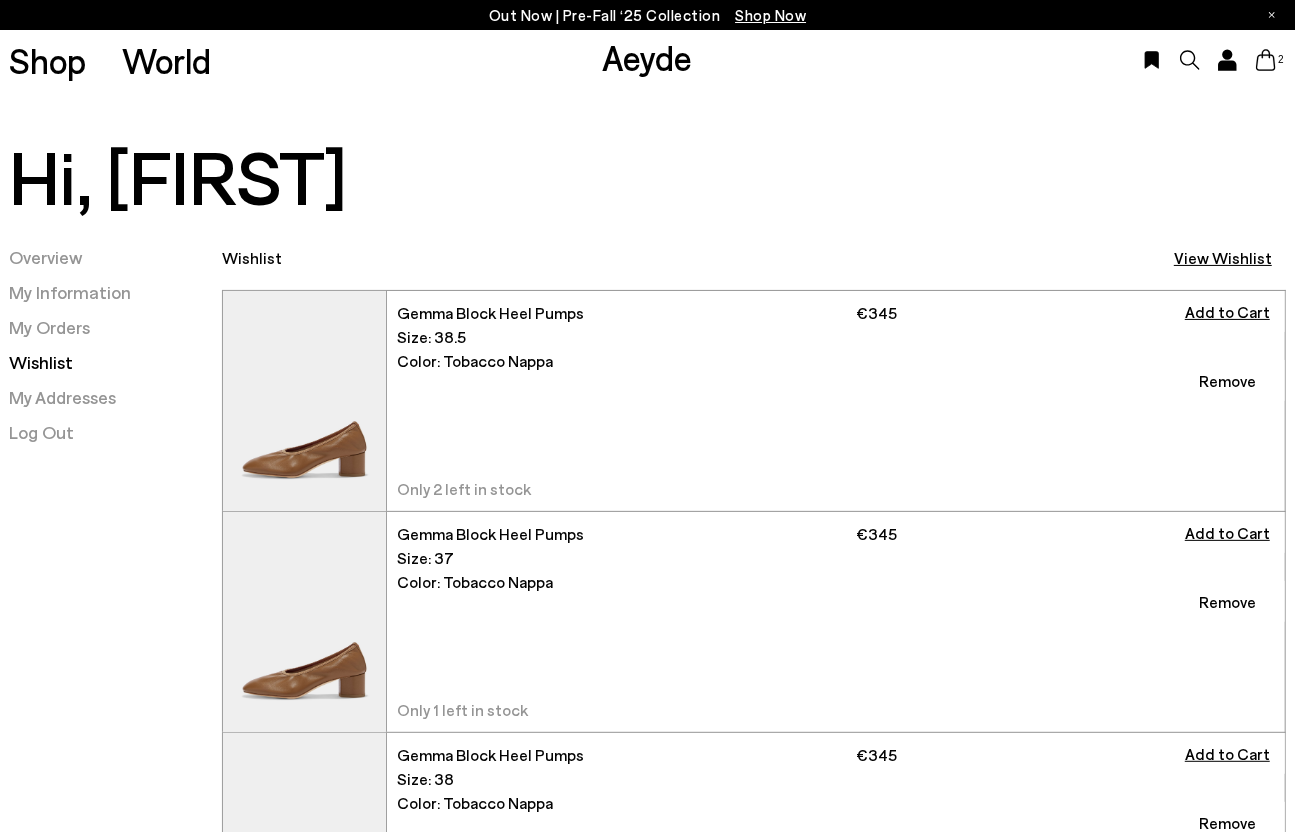click 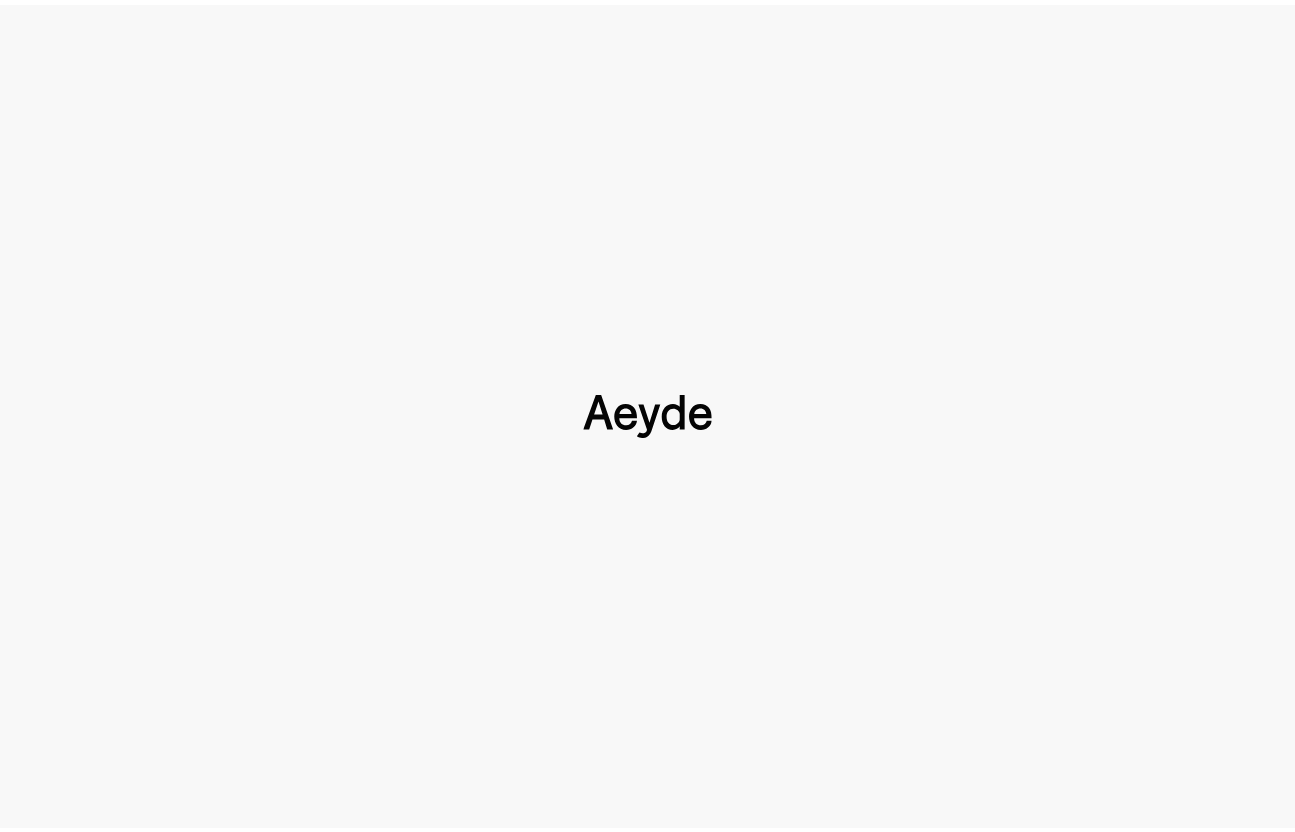 scroll, scrollTop: 0, scrollLeft: 0, axis: both 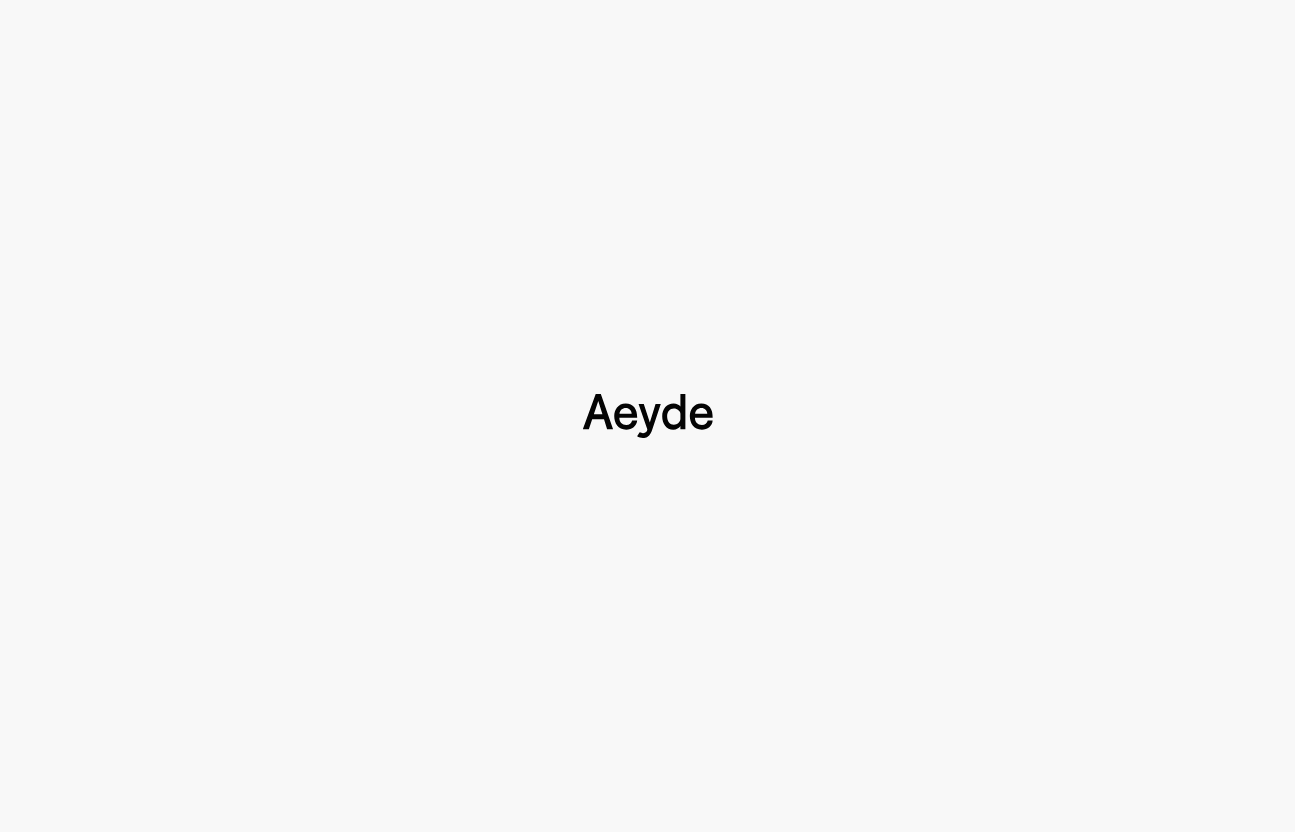 type 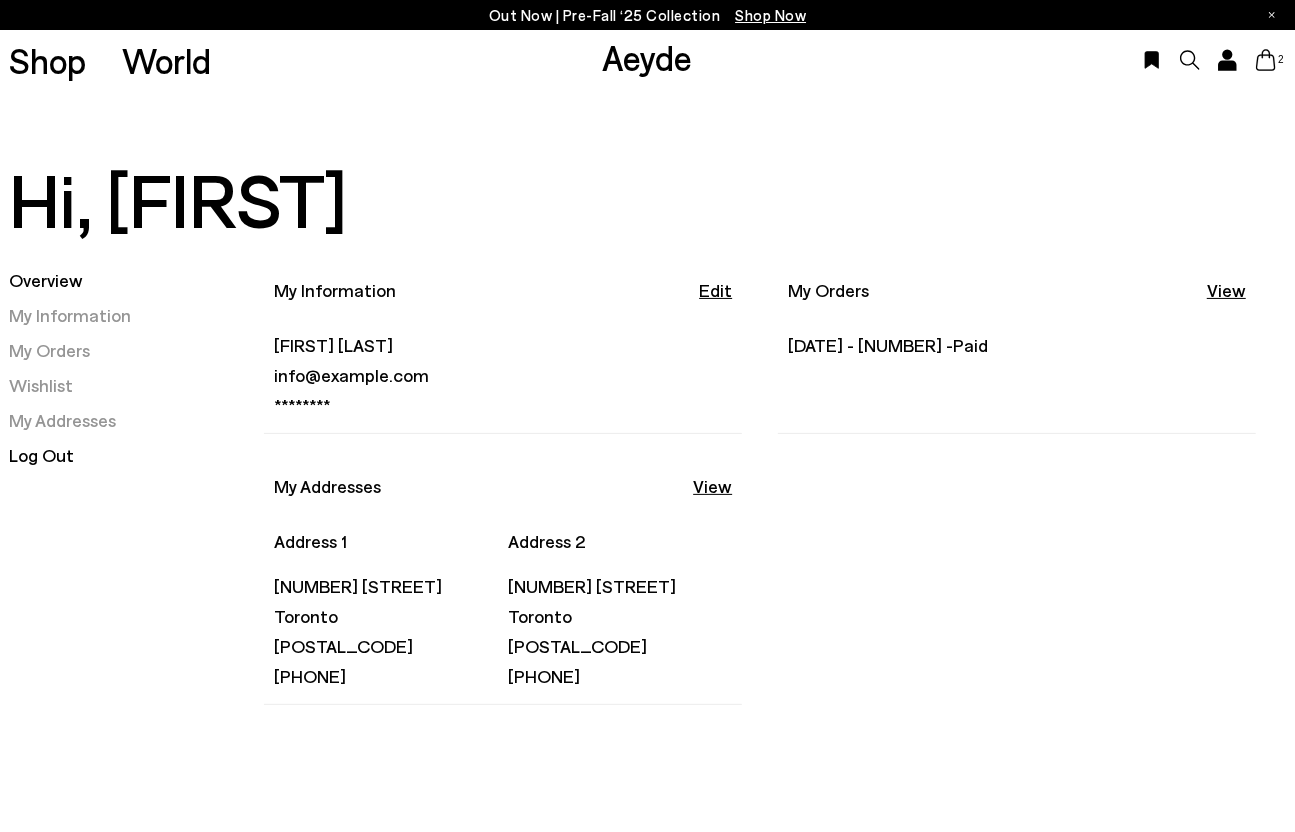 click on "Log Out" at bounding box center [41, 455] 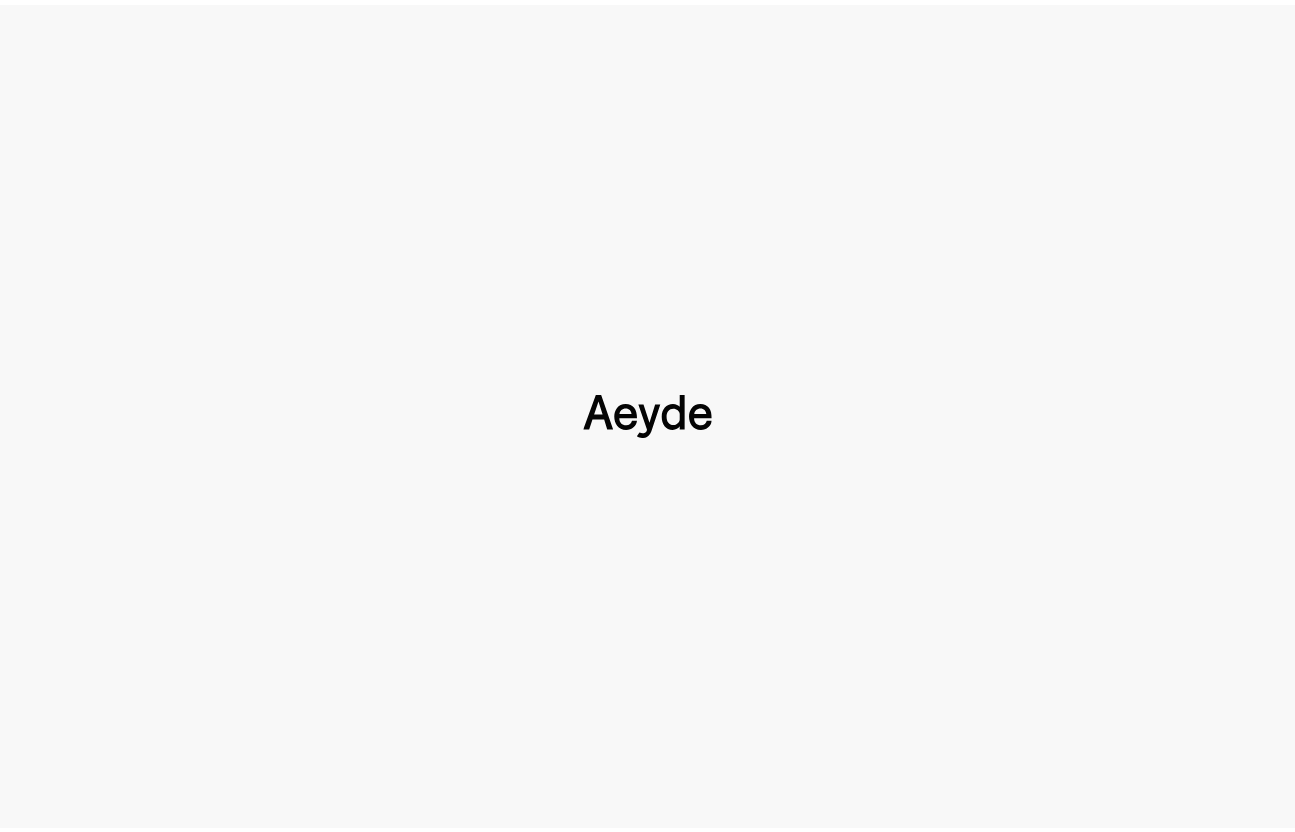 scroll, scrollTop: 0, scrollLeft: 0, axis: both 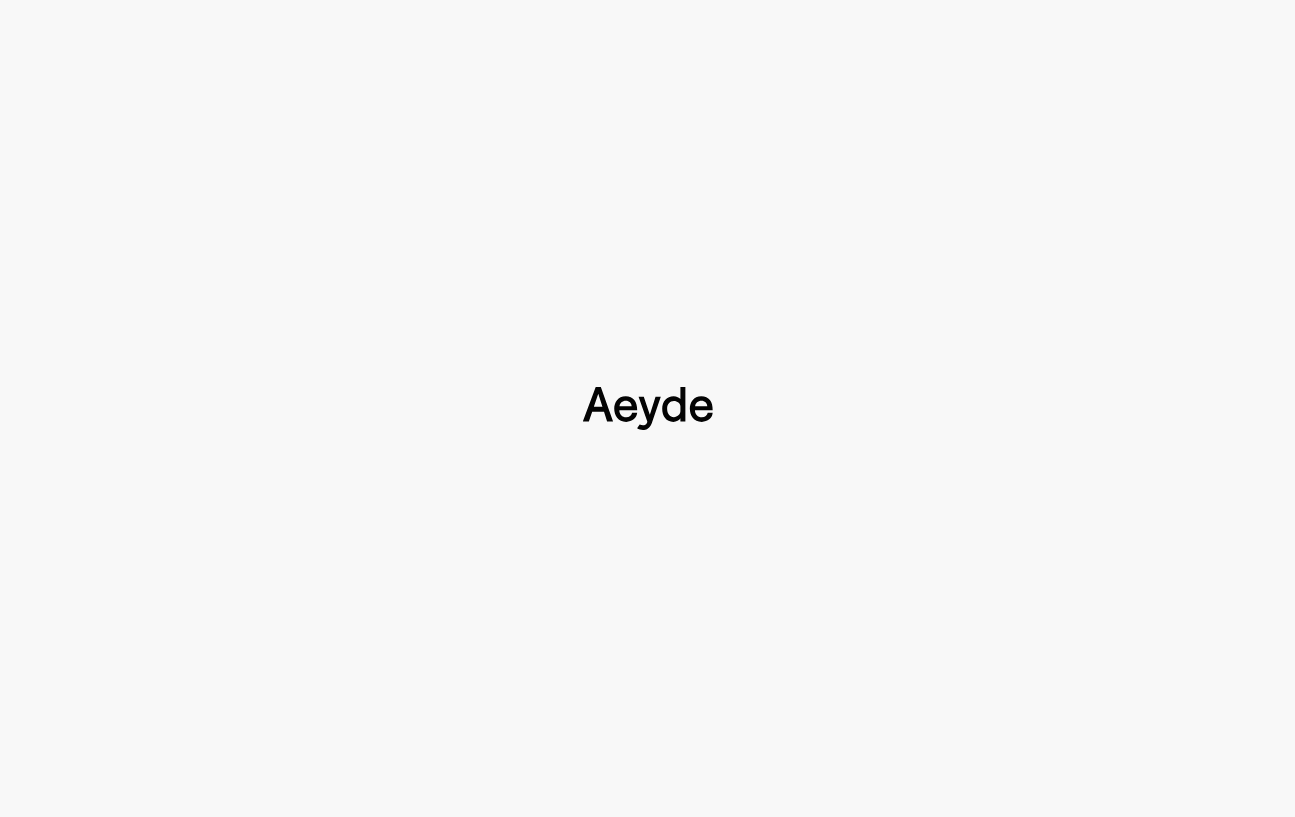 type 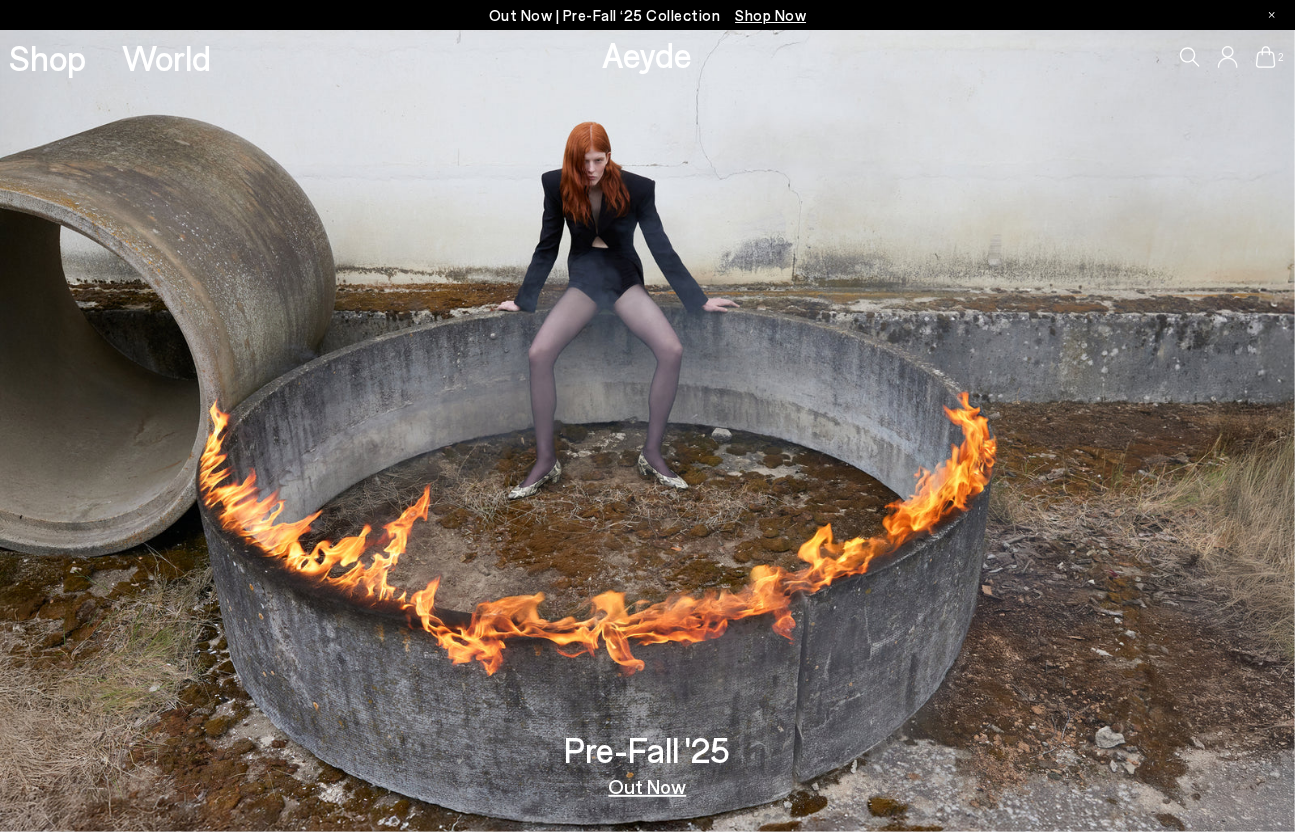 click 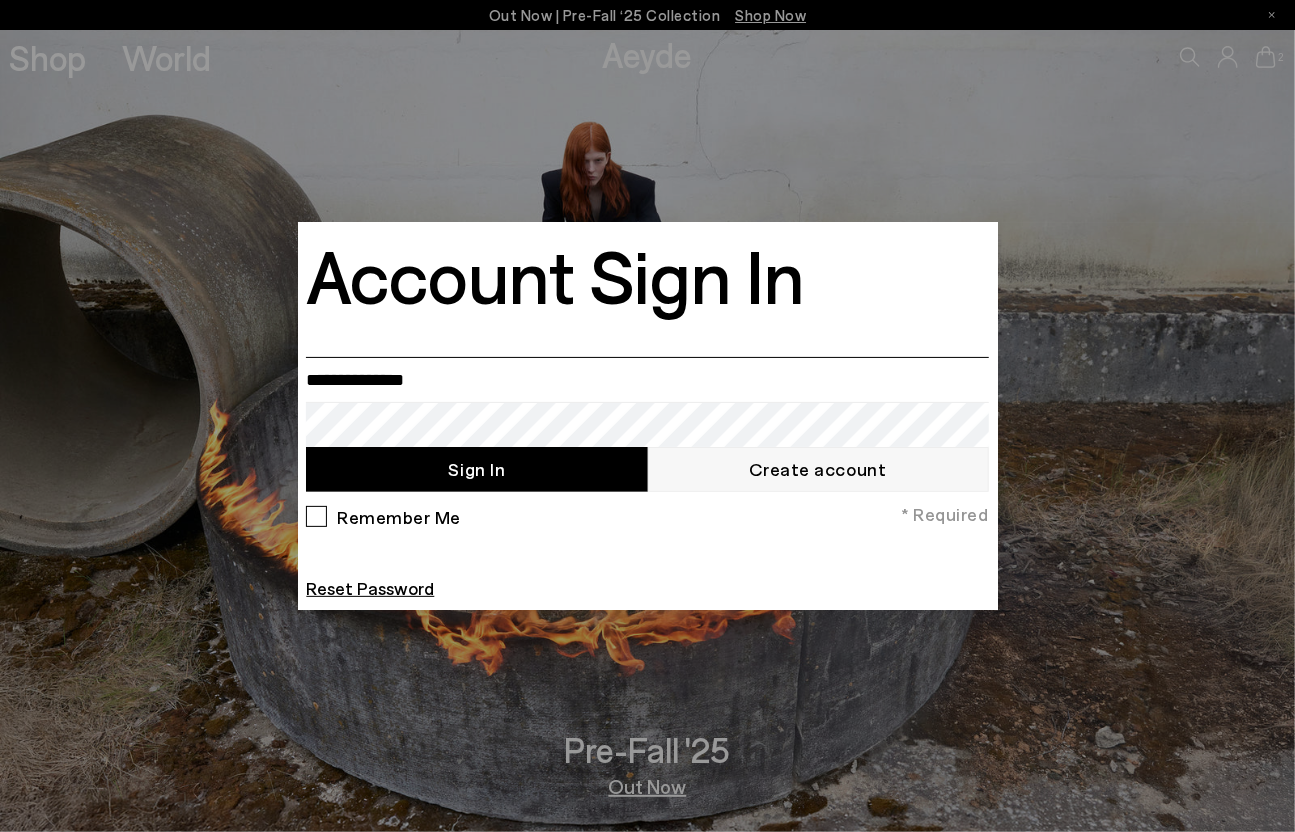 click at bounding box center [647, 379] 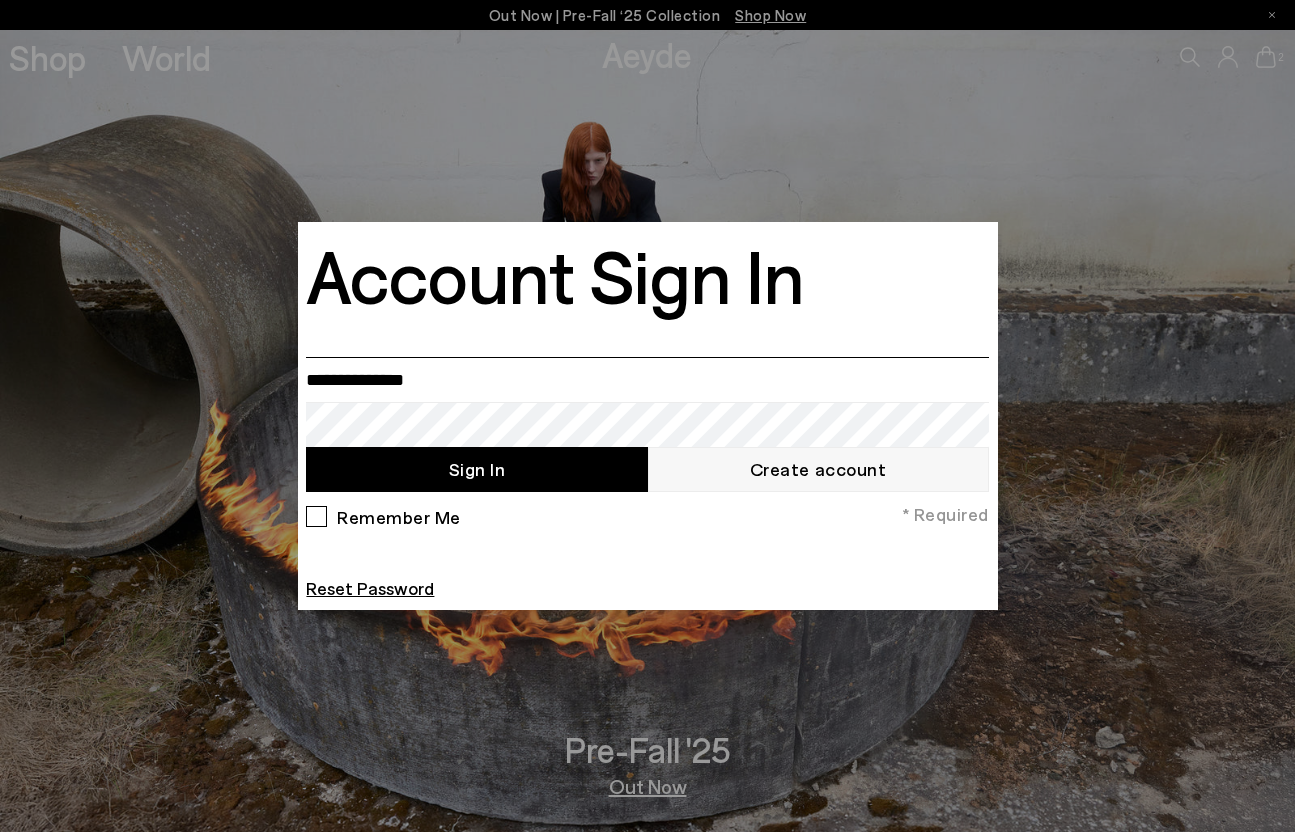 click at bounding box center [647, 379] 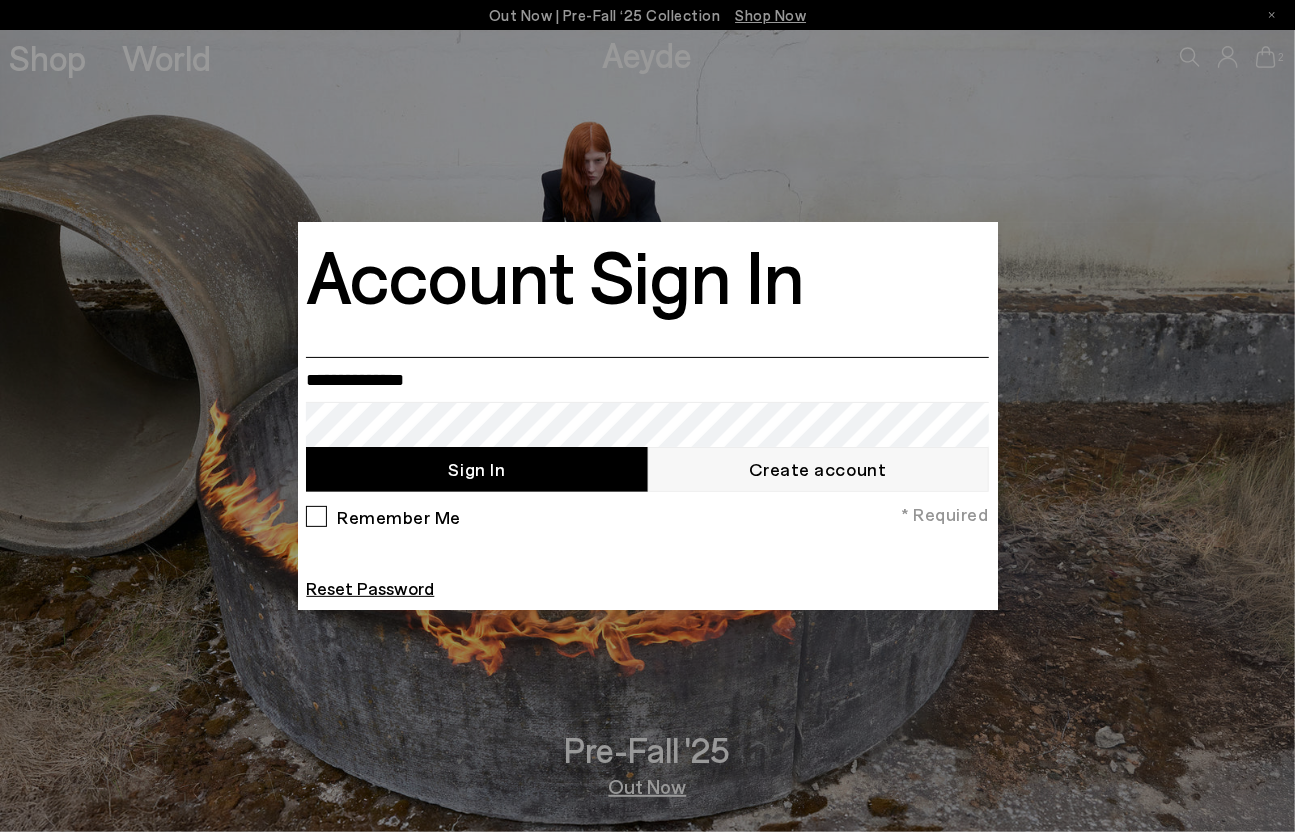 click at bounding box center [647, 379] 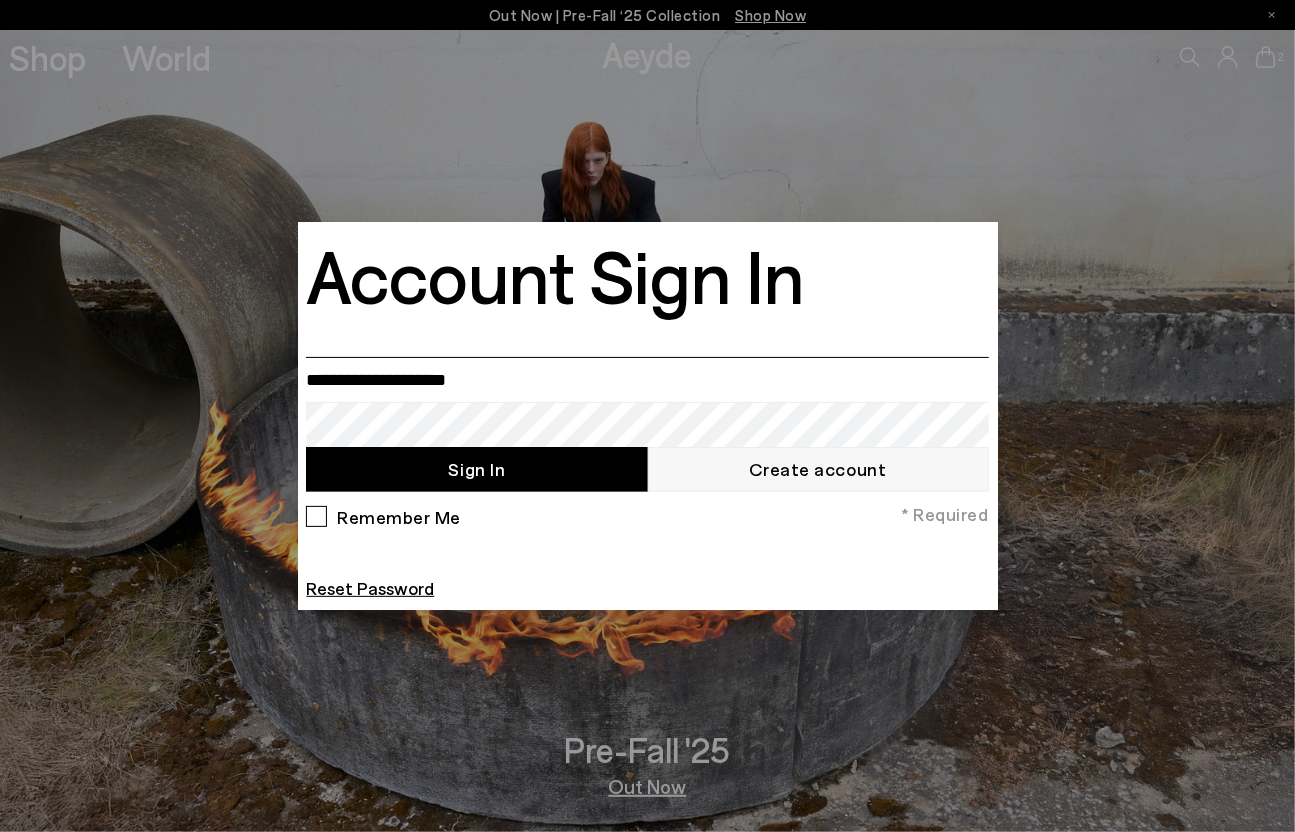 type on "**********" 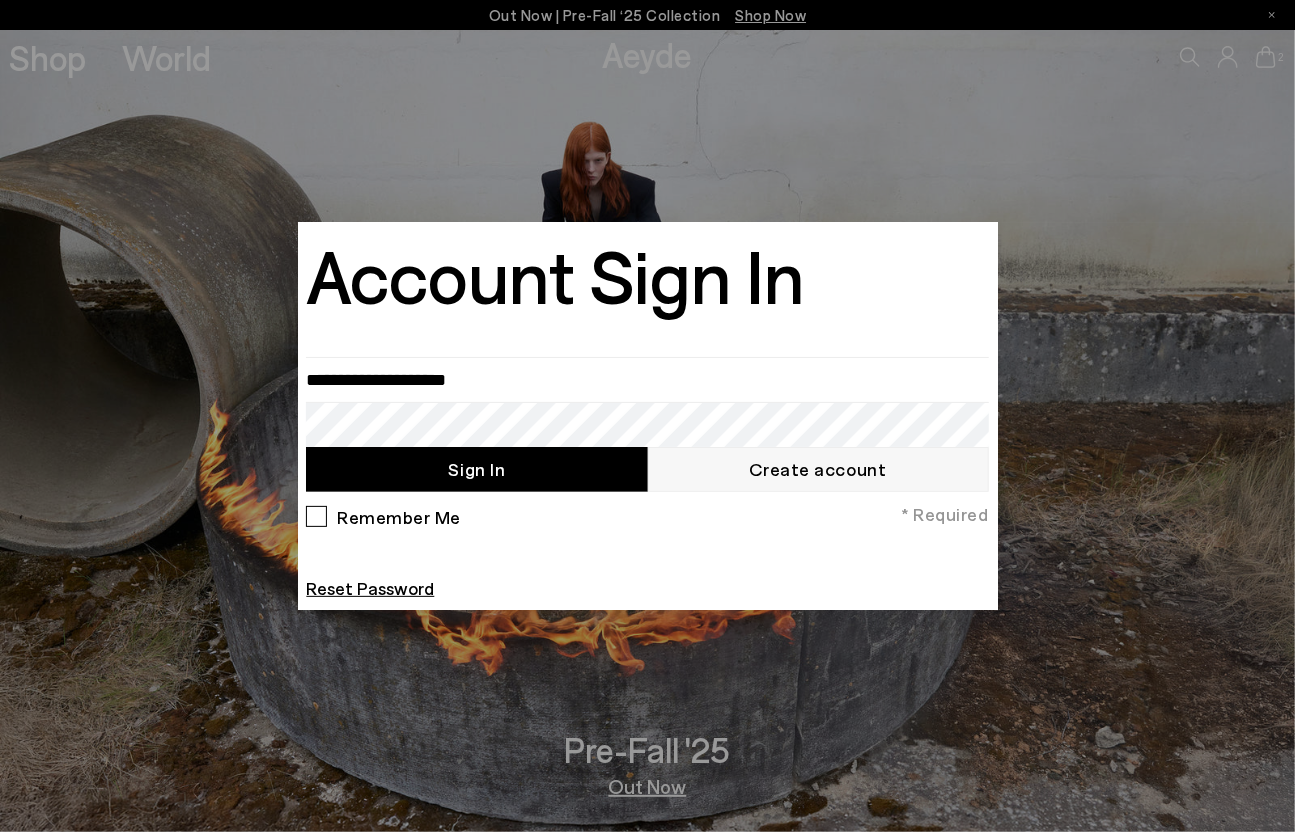 click on "Sign In" at bounding box center [476, 469] 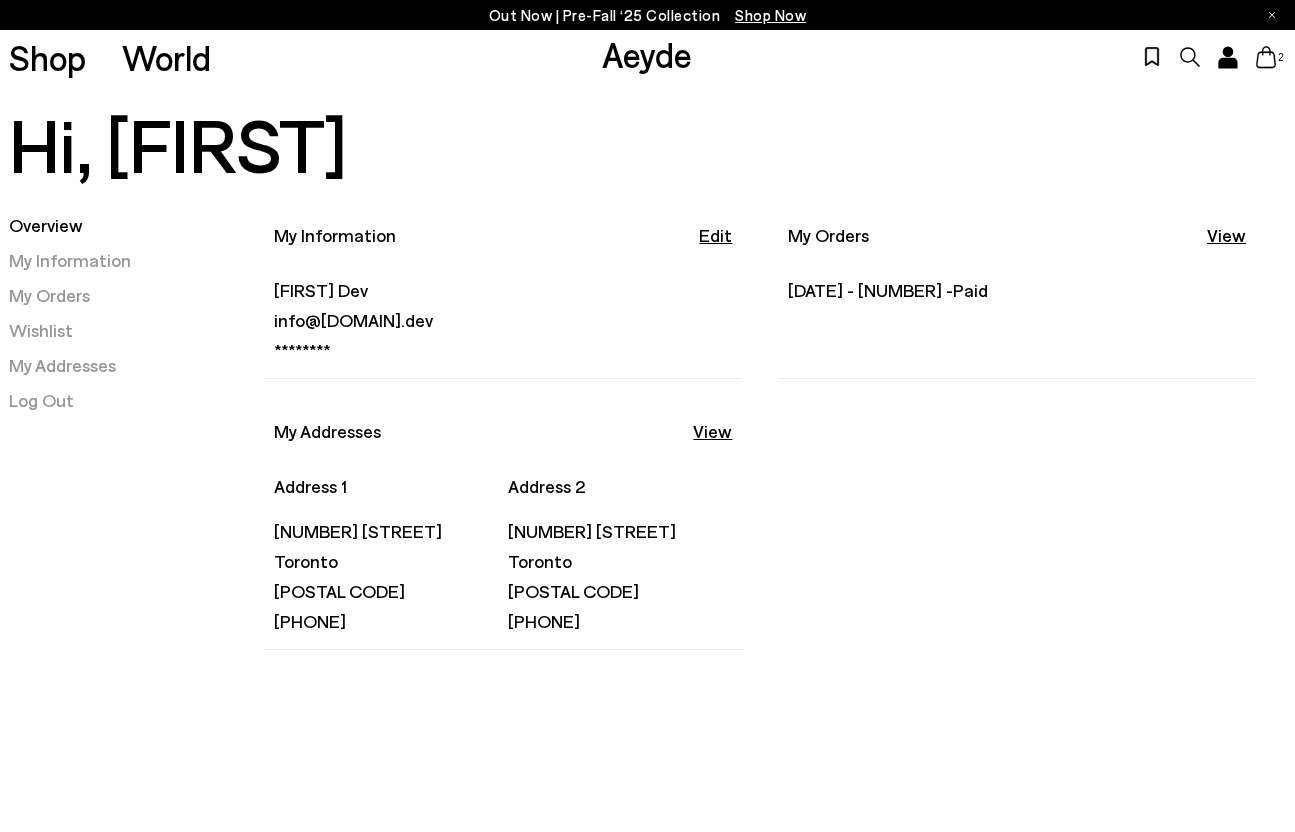 scroll, scrollTop: 0, scrollLeft: 0, axis: both 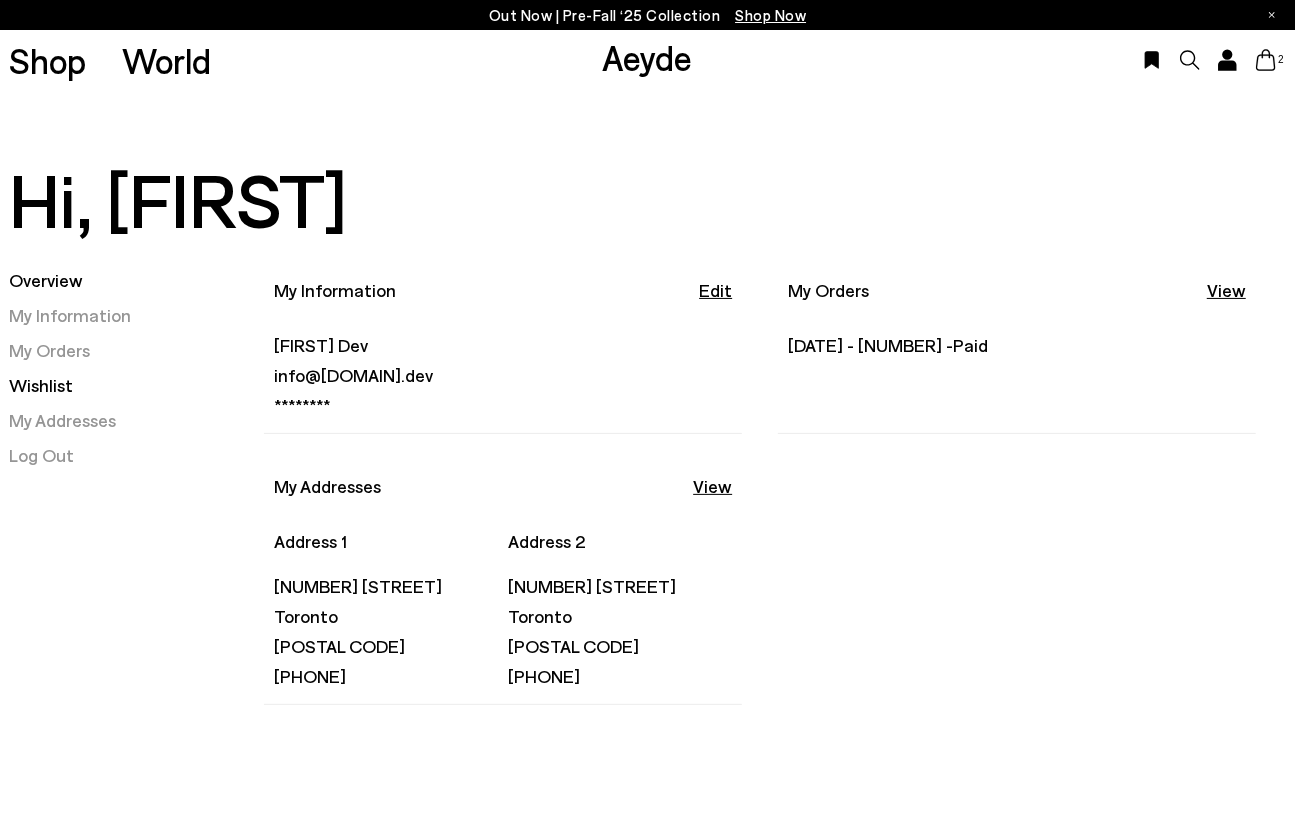 click on "Wishlist" at bounding box center (41, 385) 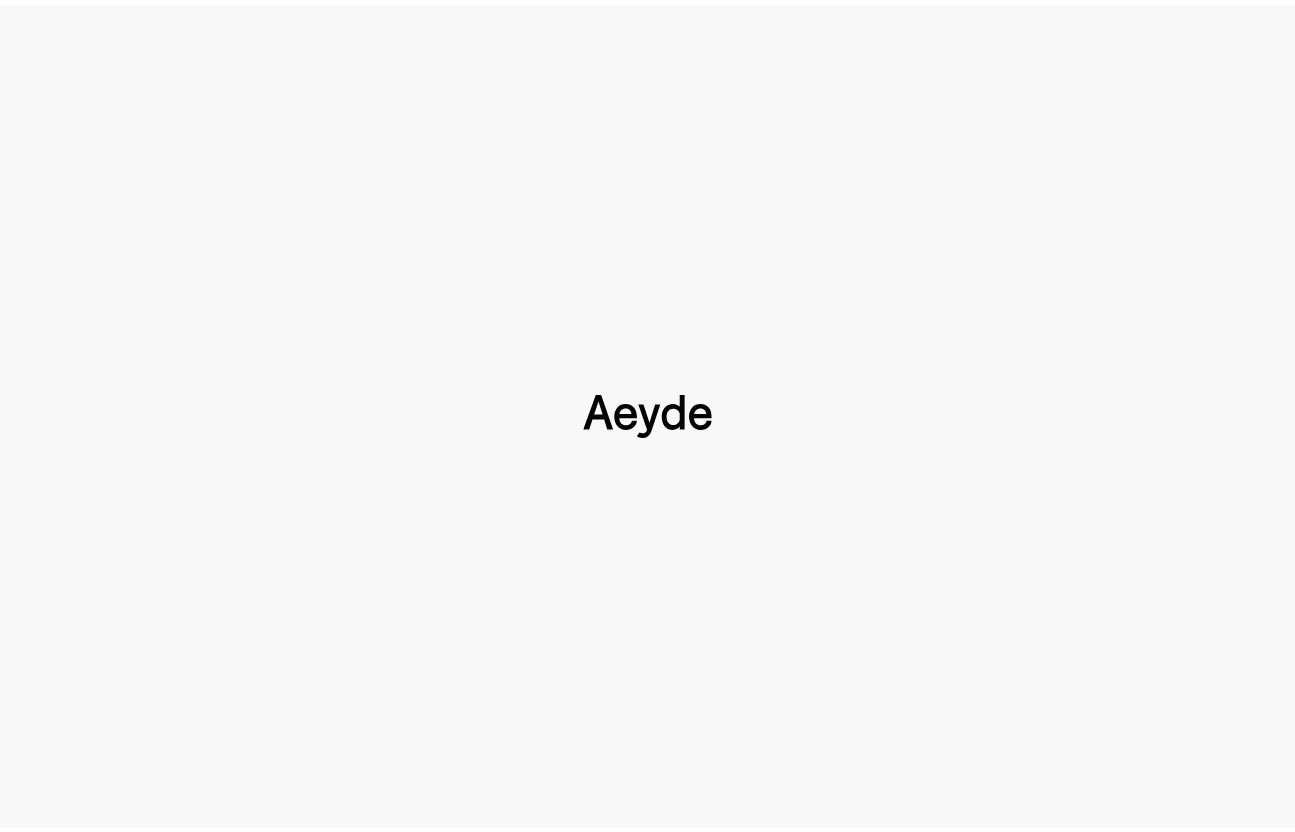 scroll, scrollTop: 0, scrollLeft: 0, axis: both 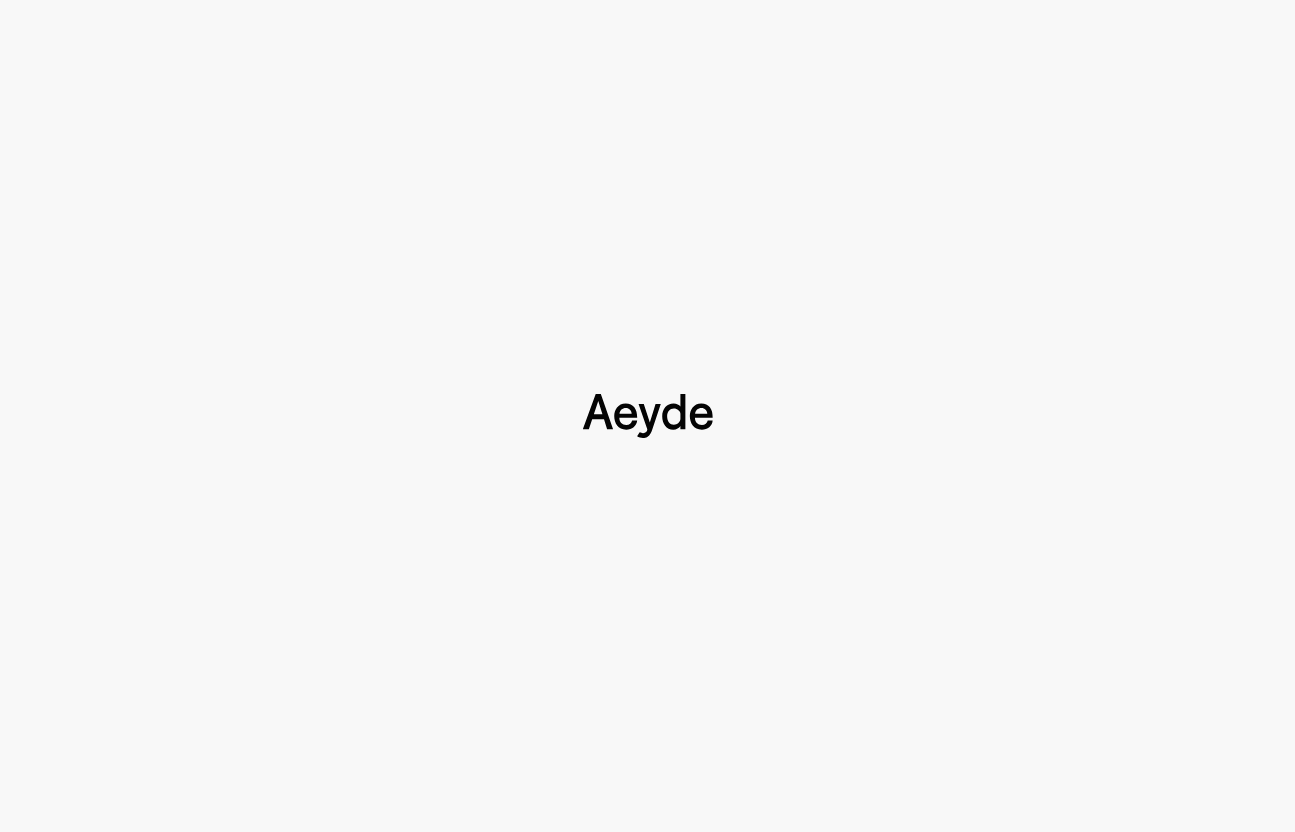type 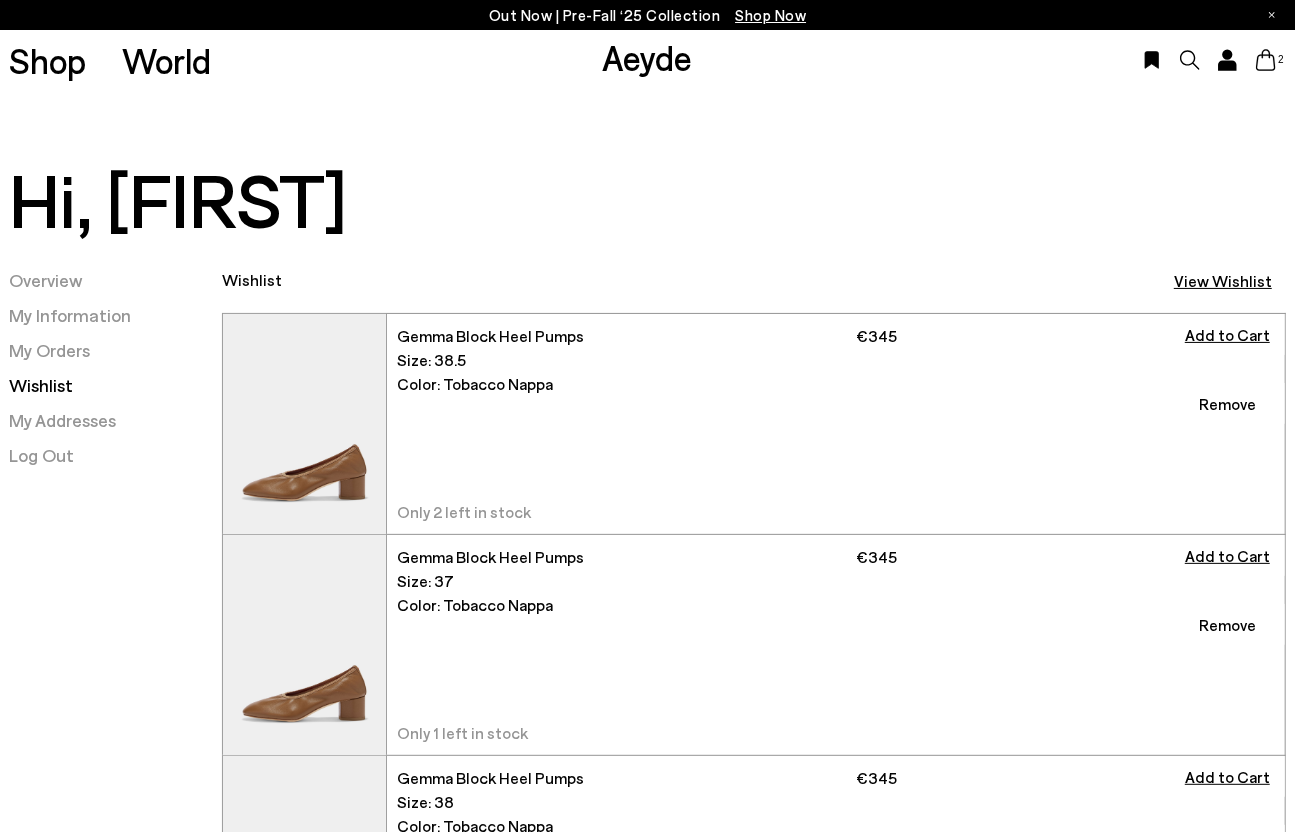 click at bounding box center [304, 424] 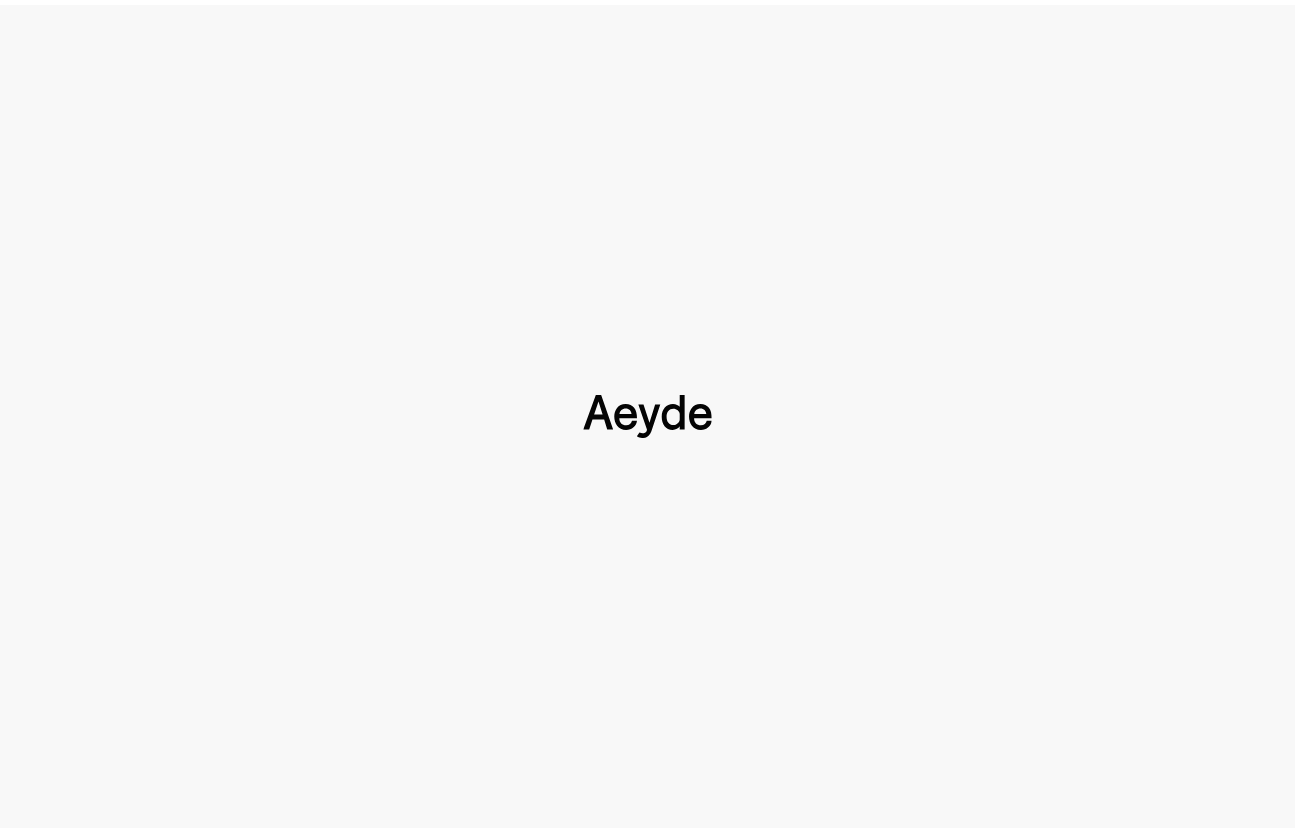scroll, scrollTop: 0, scrollLeft: 0, axis: both 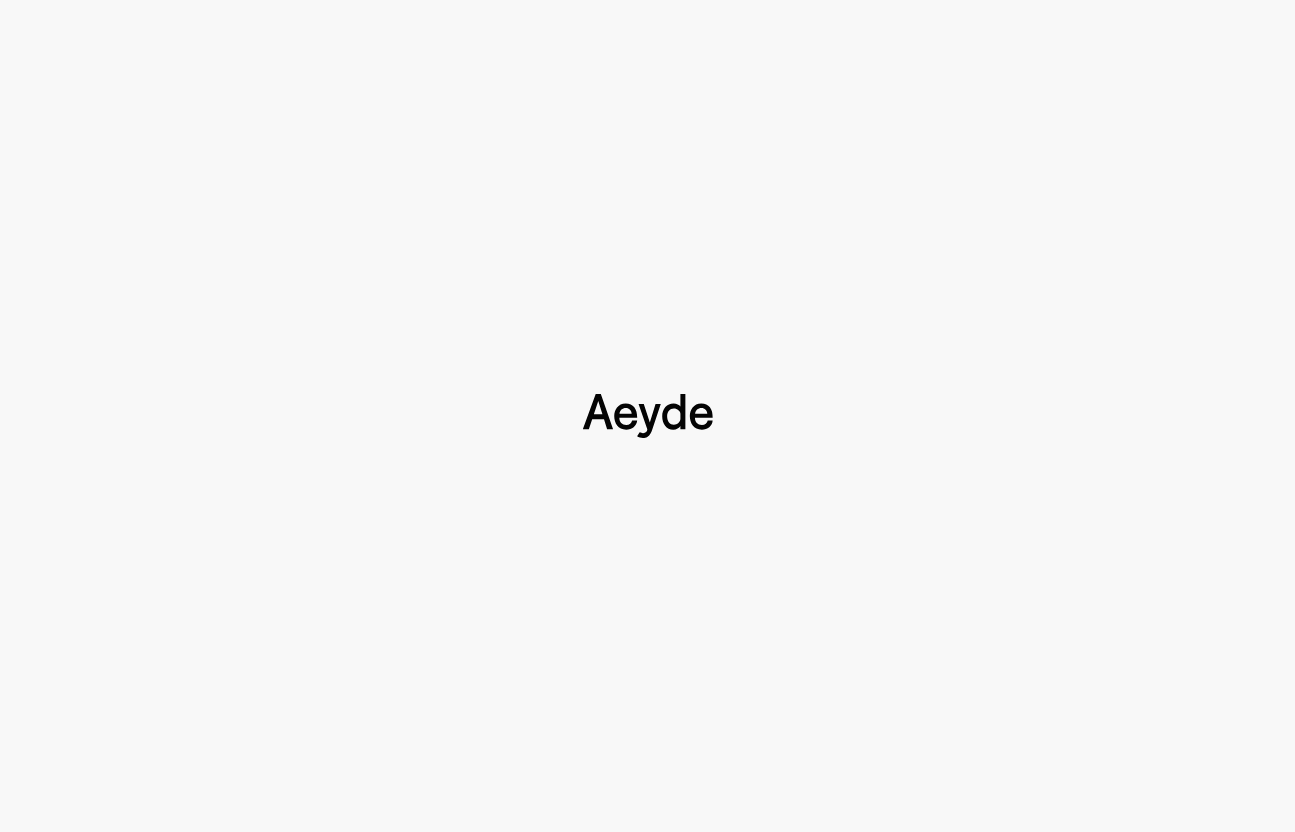 type 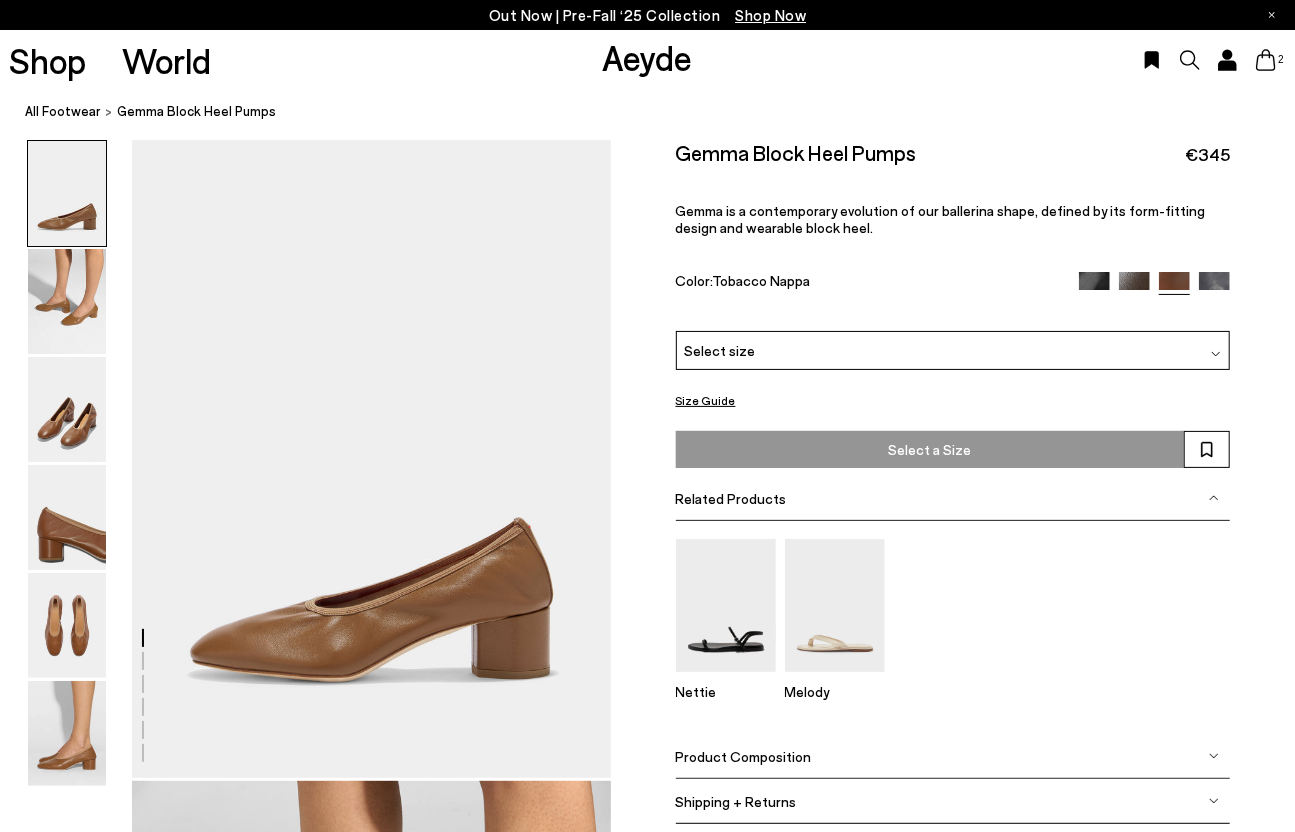 click 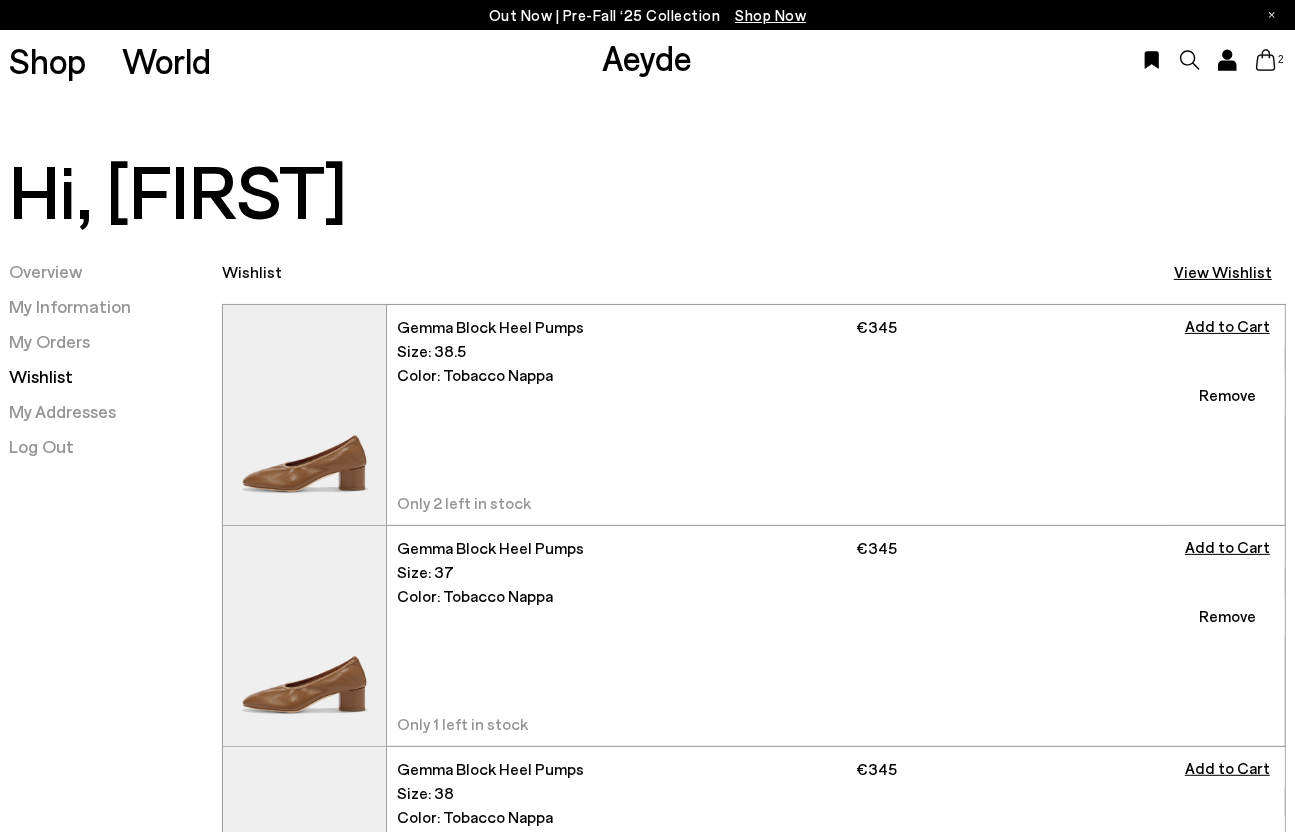 scroll, scrollTop: 34, scrollLeft: 0, axis: vertical 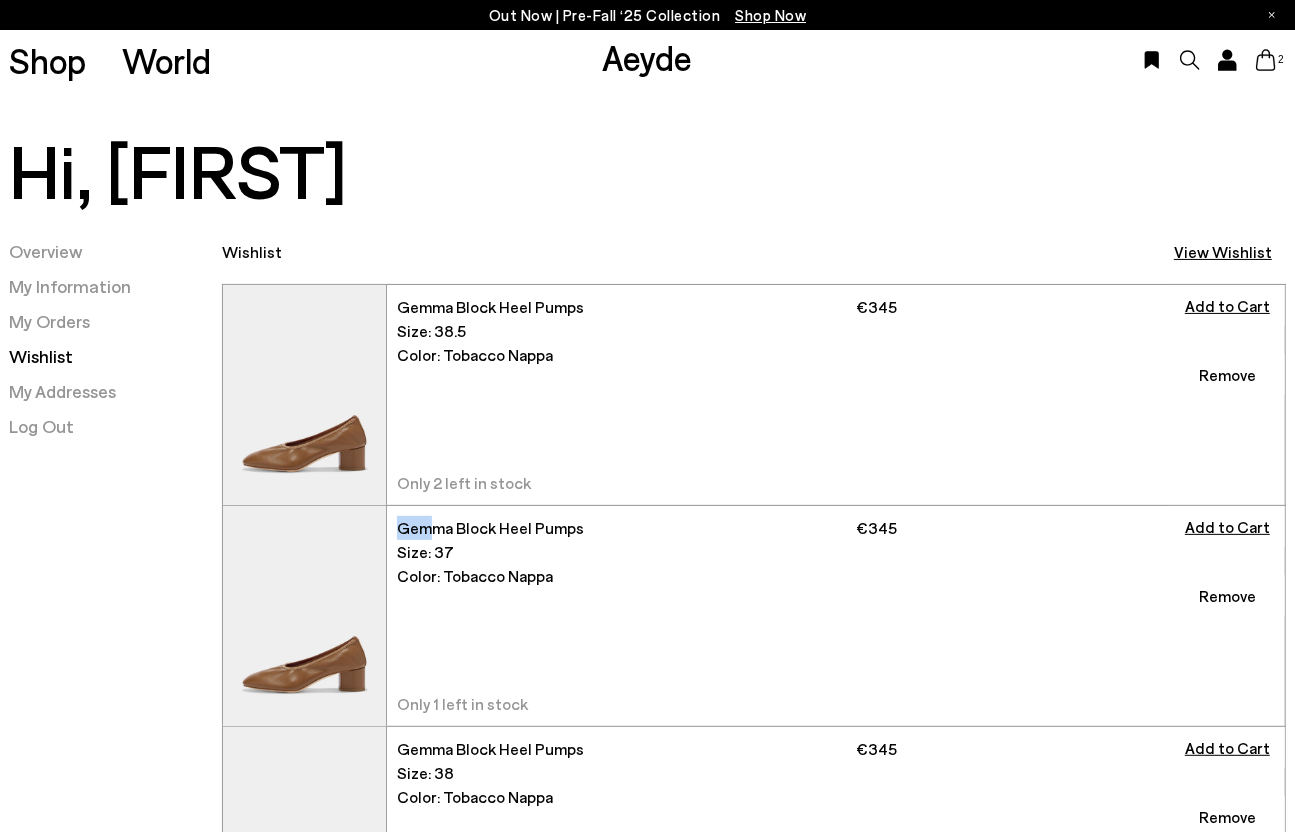 drag, startPoint x: 398, startPoint y: 523, endPoint x: 435, endPoint y: 528, distance: 37.336308 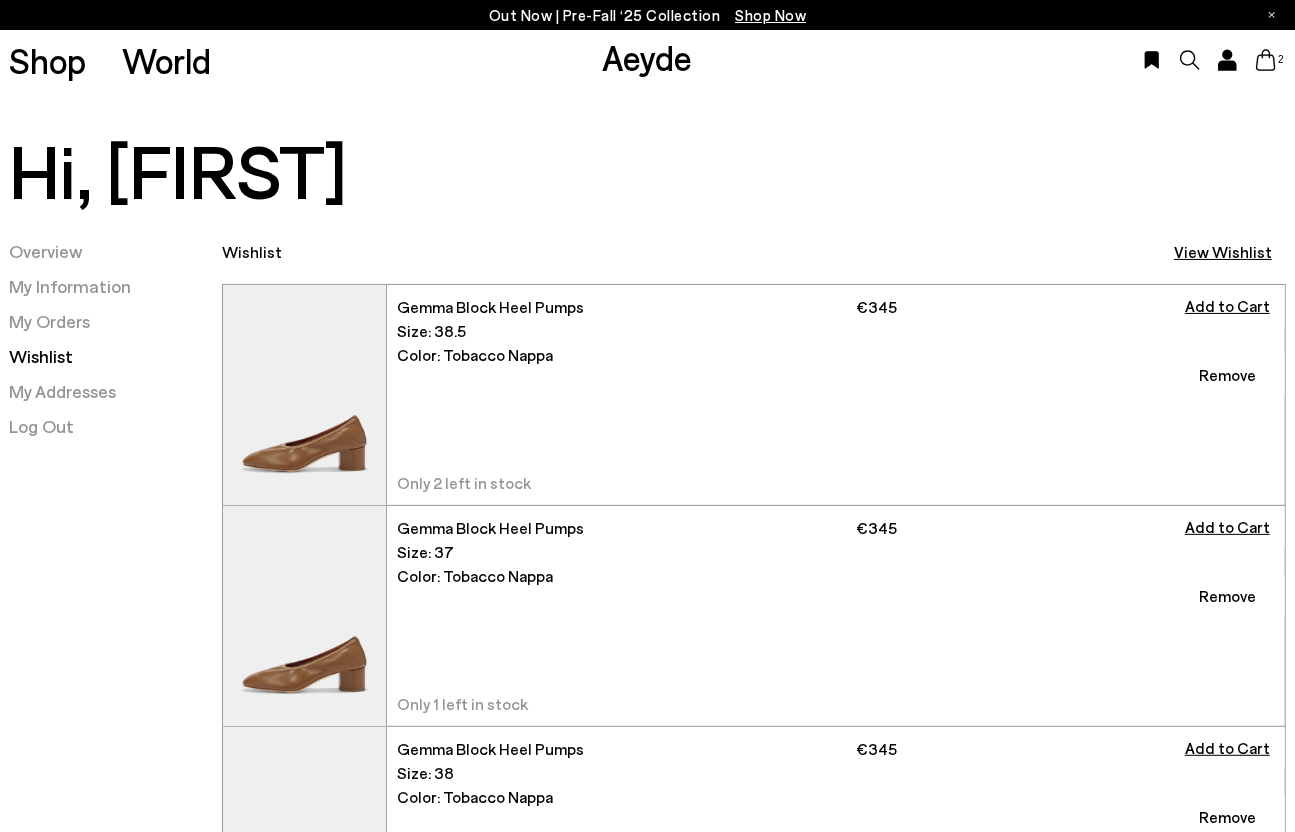 drag, startPoint x: 440, startPoint y: 576, endPoint x: 550, endPoint y: 574, distance: 110.01818 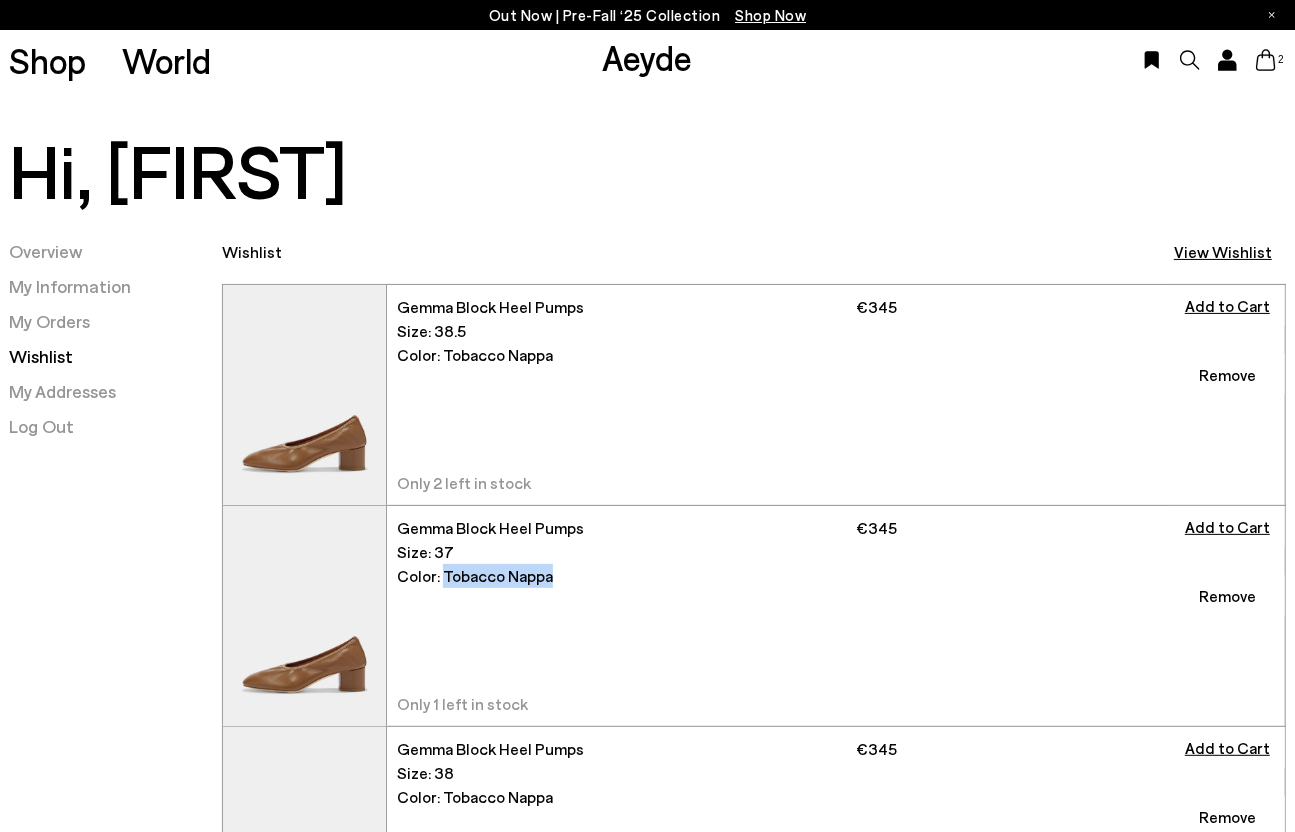drag, startPoint x: 544, startPoint y: 576, endPoint x: 442, endPoint y: 577, distance: 102.0049 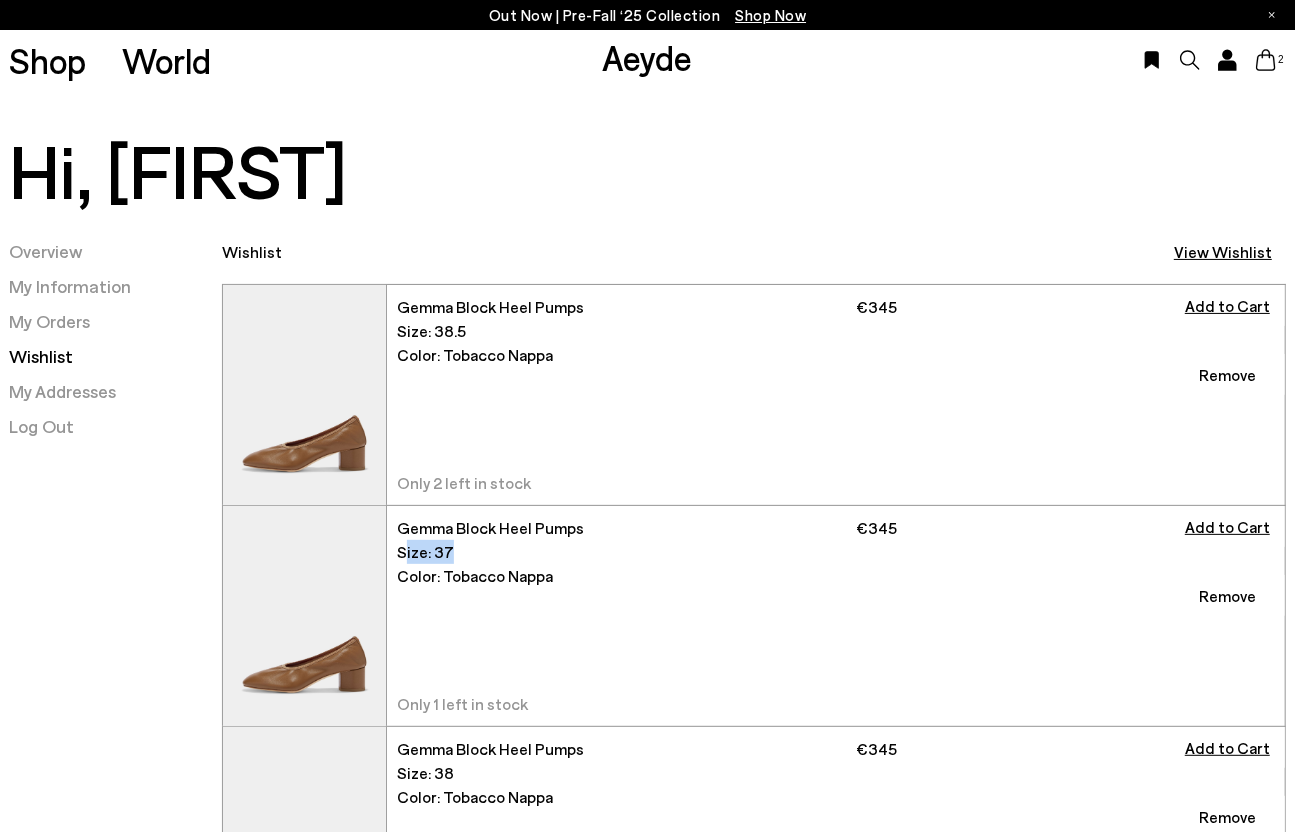 drag, startPoint x: 442, startPoint y: 544, endPoint x: 408, endPoint y: 547, distance: 34.132095 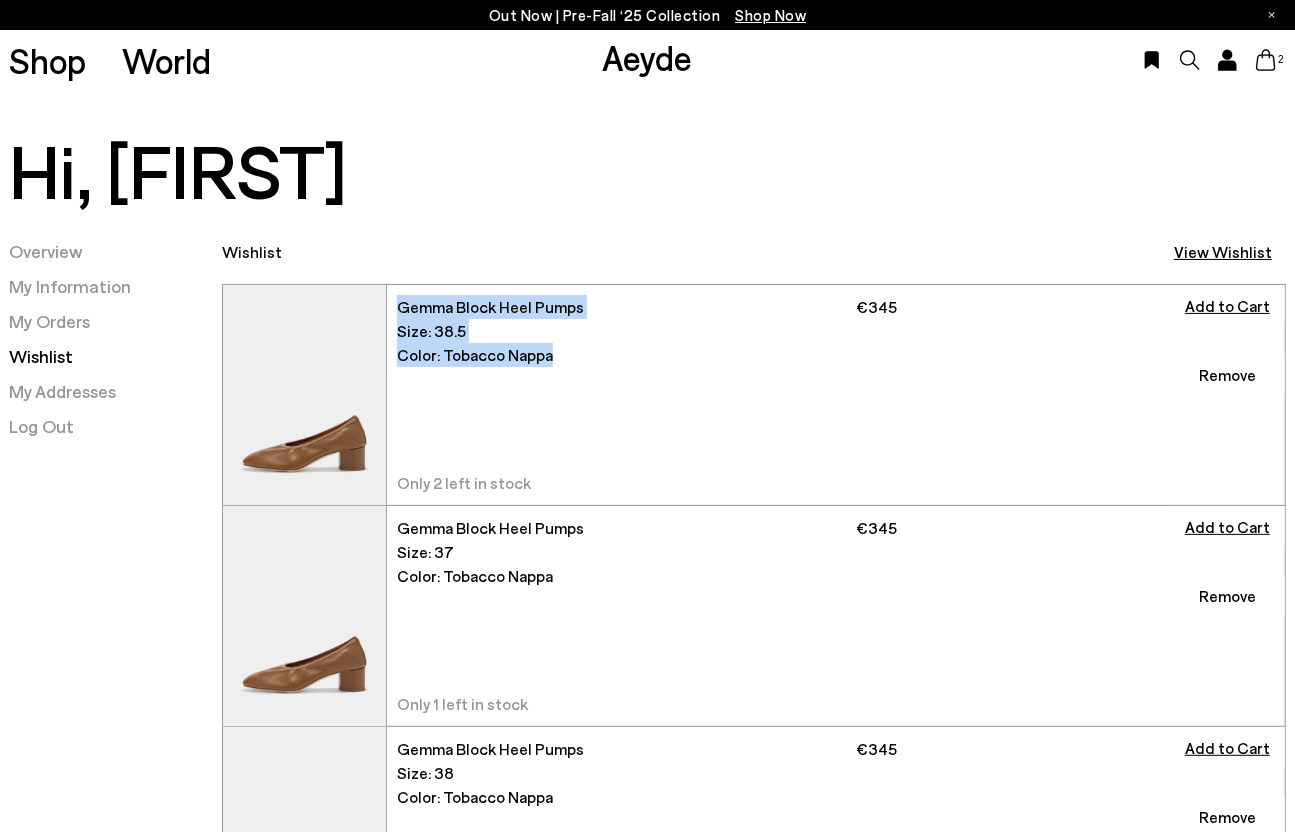 drag, startPoint x: 553, startPoint y: 352, endPoint x: 394, endPoint y: 314, distance: 163.47783 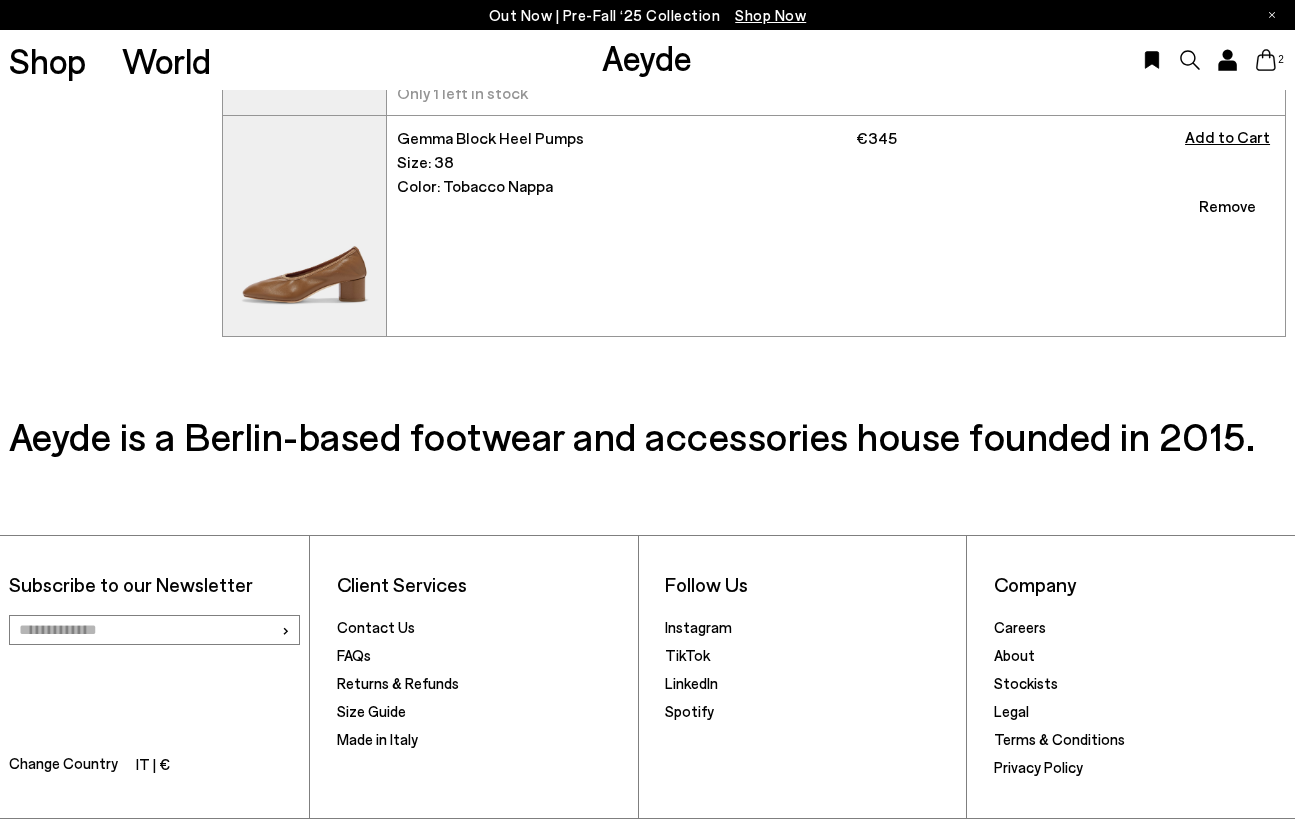 scroll, scrollTop: 726, scrollLeft: 0, axis: vertical 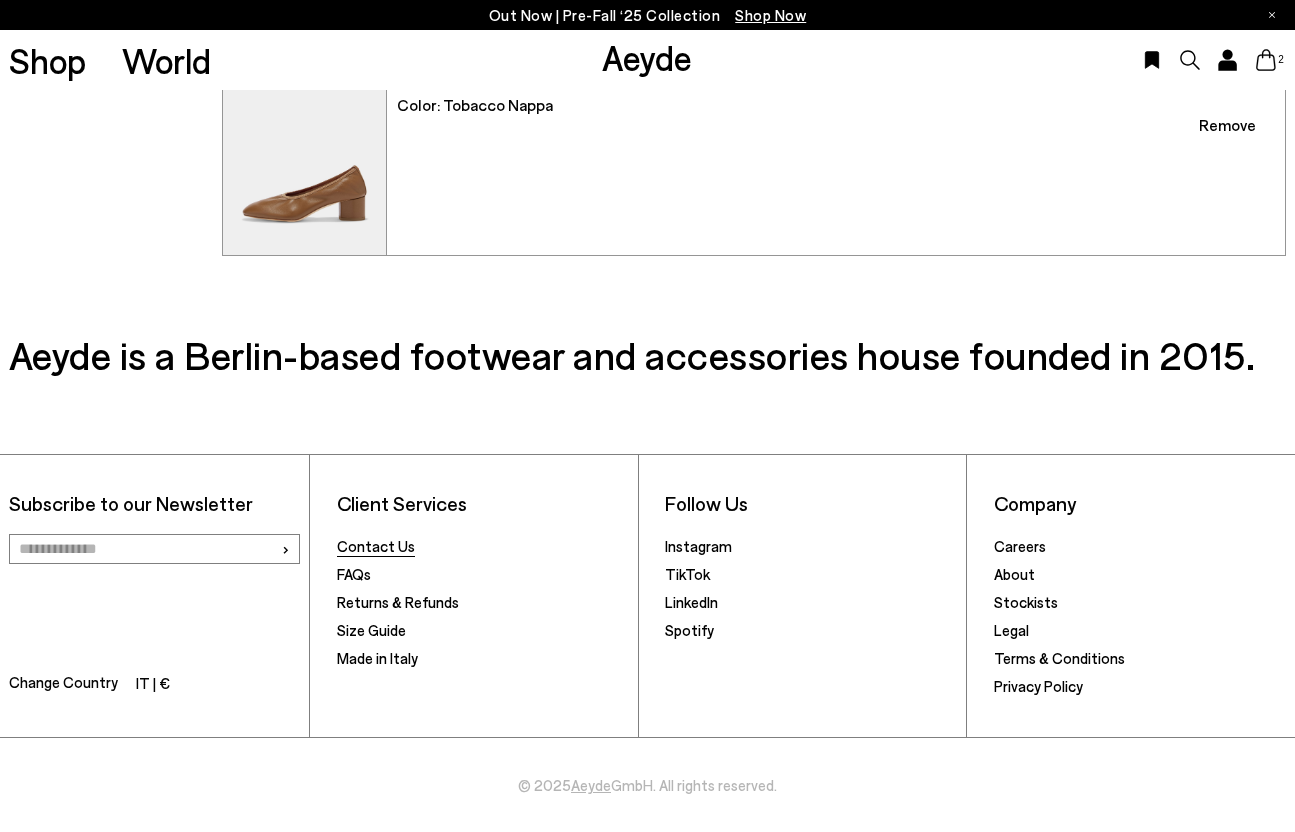 click on "Contact Us" at bounding box center [376, 546] 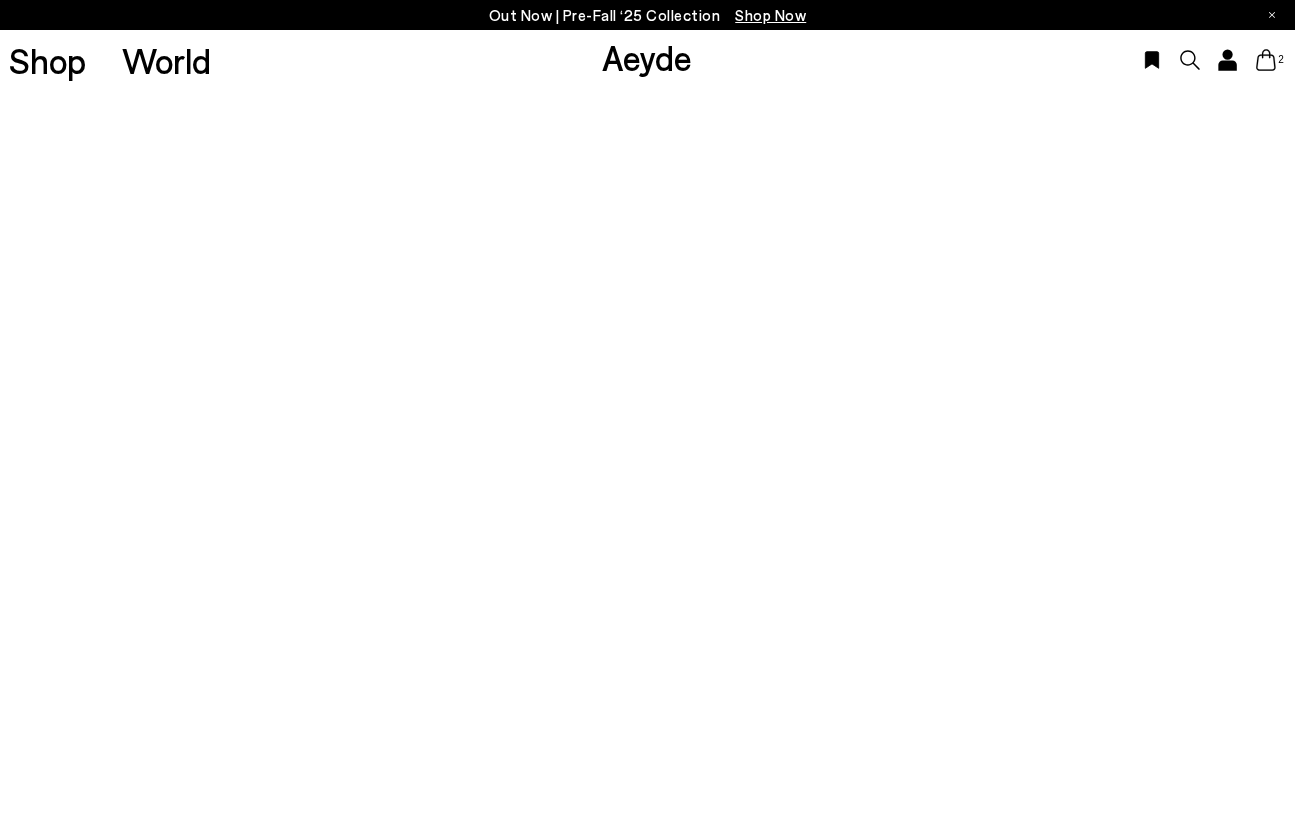 scroll, scrollTop: 23, scrollLeft: 0, axis: vertical 